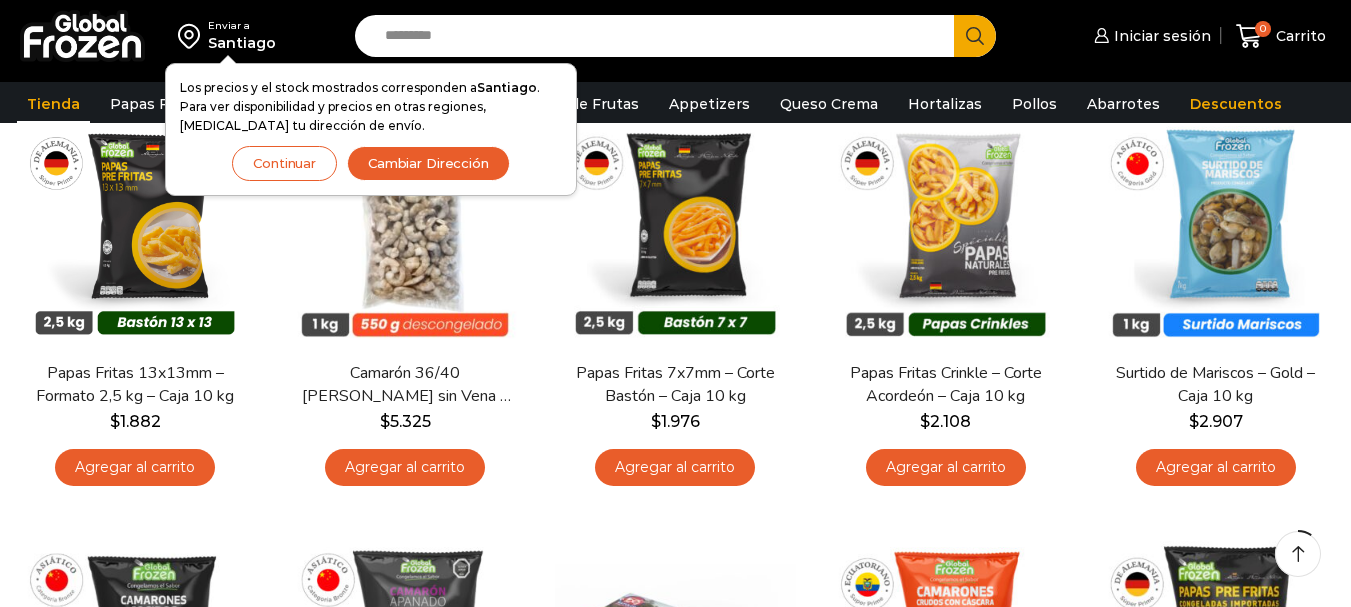 scroll, scrollTop: 200, scrollLeft: 0, axis: vertical 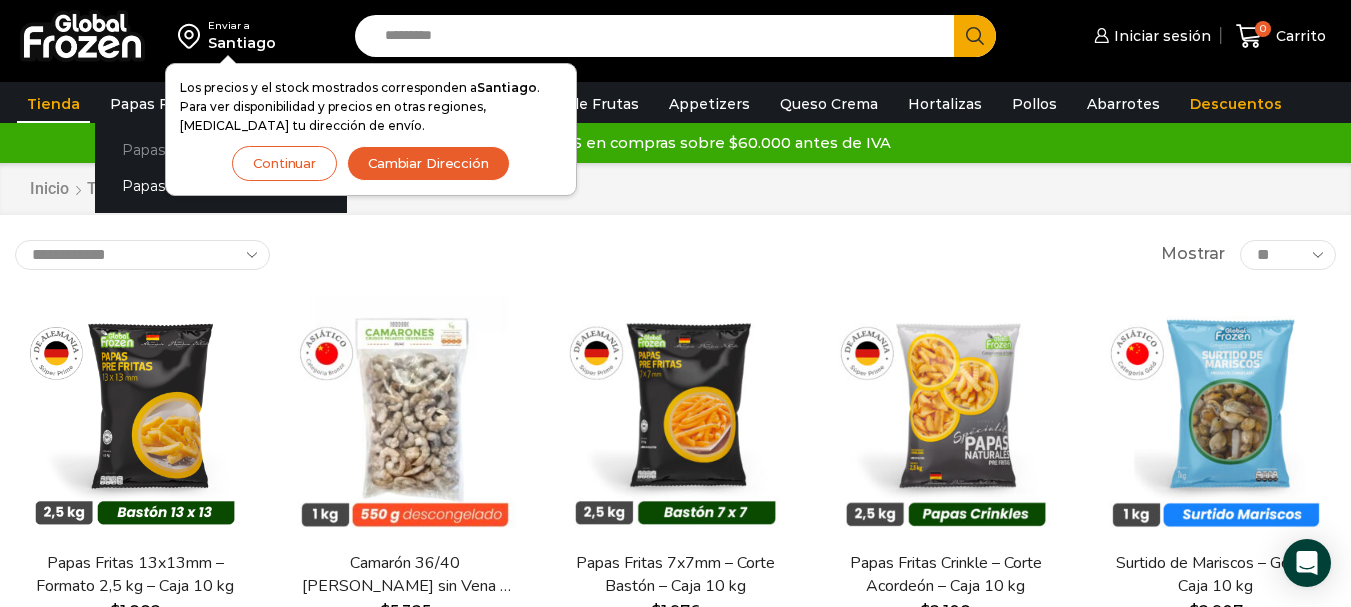 click on "Papas [PERSON_NAME]" at bounding box center (221, 149) 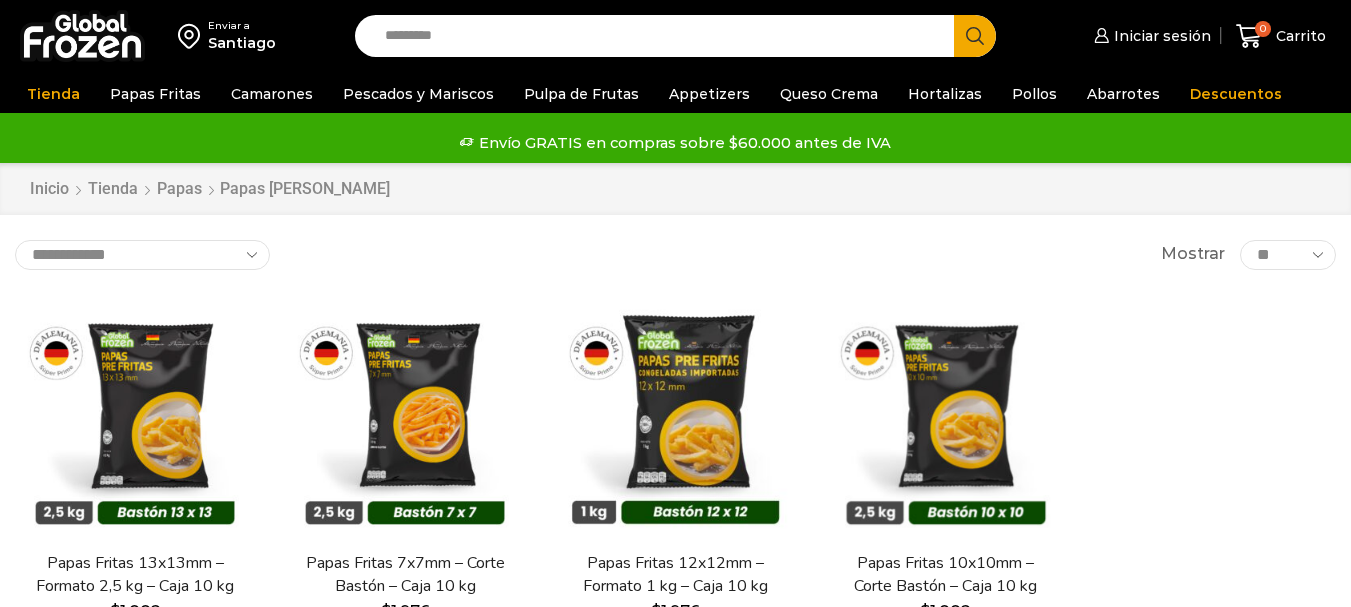 scroll, scrollTop: 0, scrollLeft: 0, axis: both 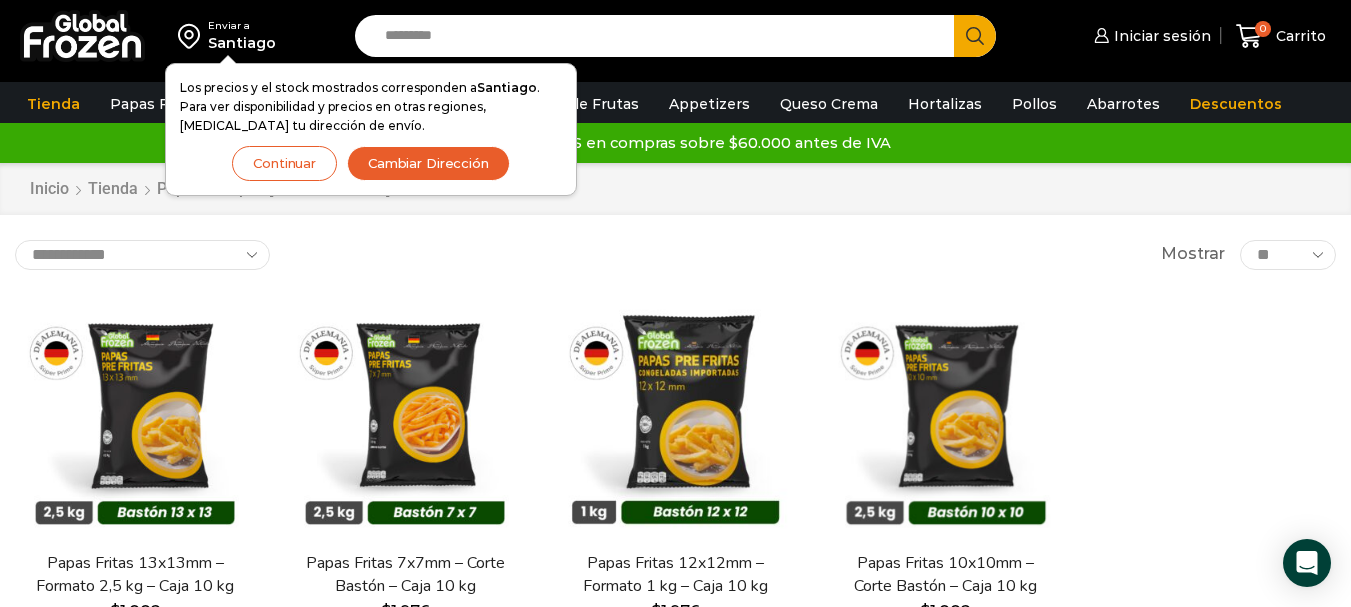 click on "Cambiar Dirección" at bounding box center [428, 163] 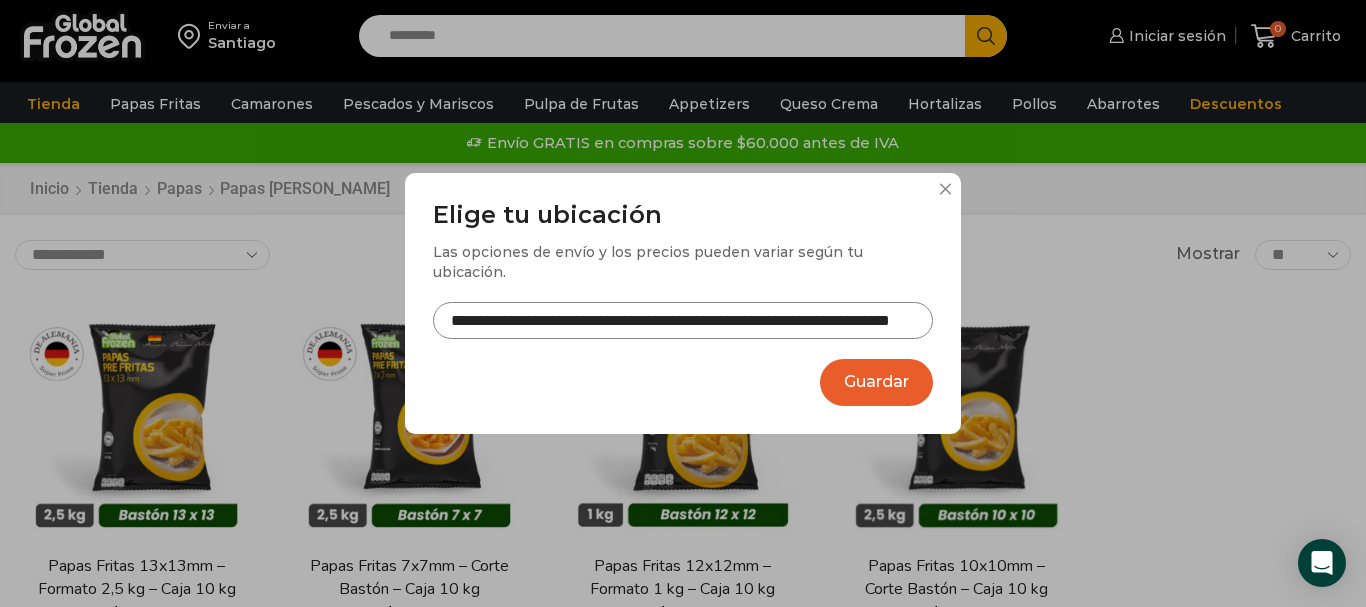click on "Guardar" at bounding box center [876, 382] 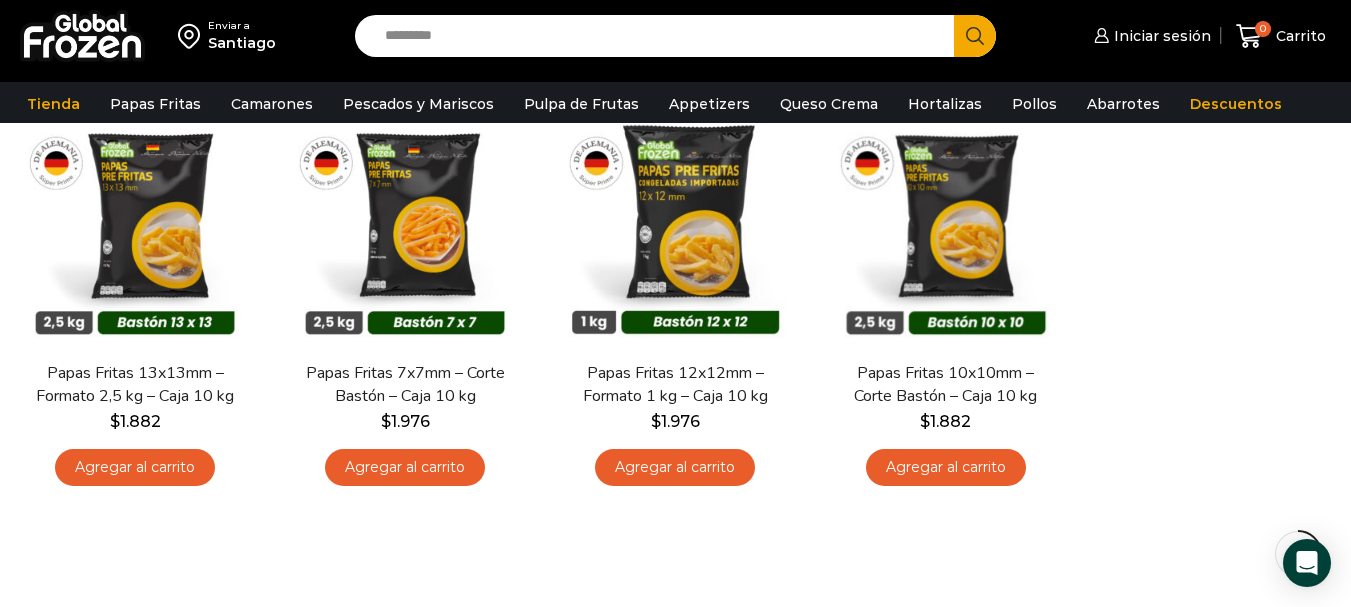 scroll, scrollTop: 100, scrollLeft: 0, axis: vertical 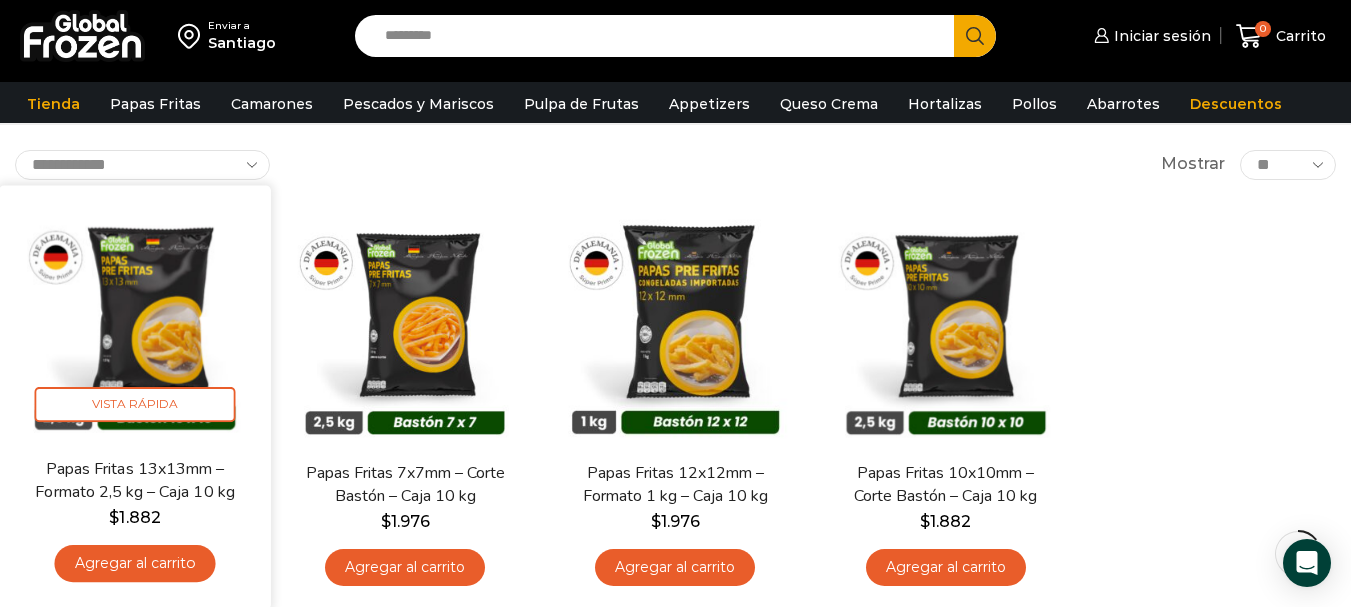 click on "Agregar al carrito" at bounding box center [135, 563] 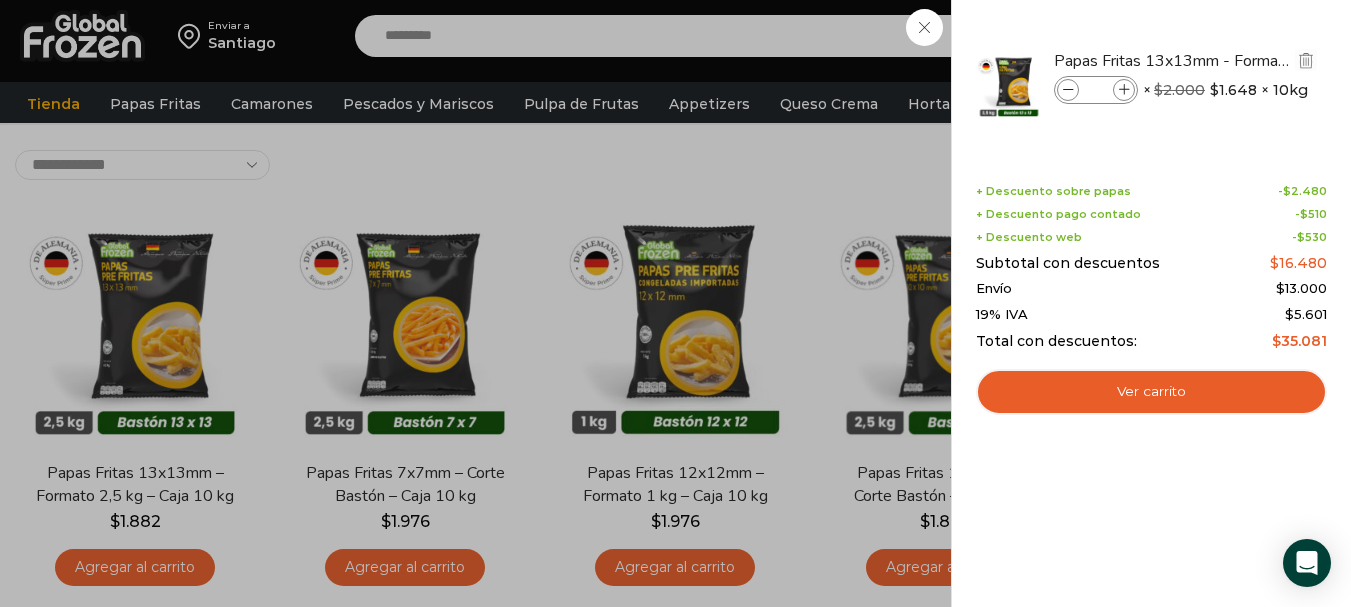 click at bounding box center (1124, 90) 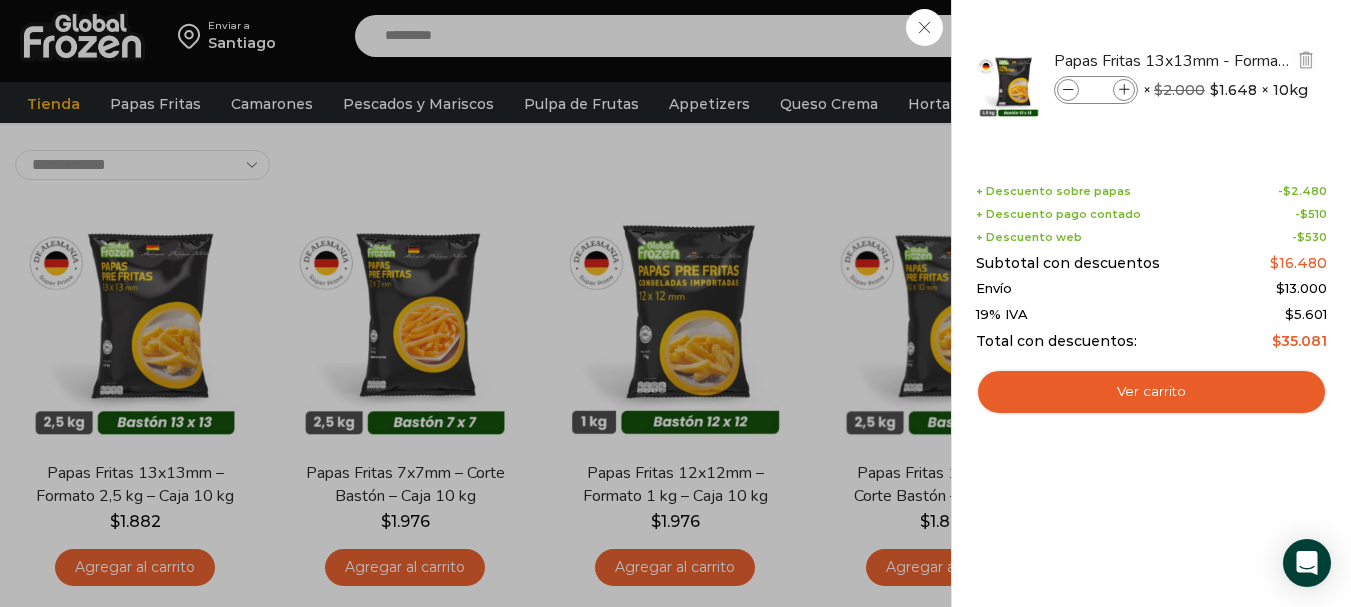 type on "*" 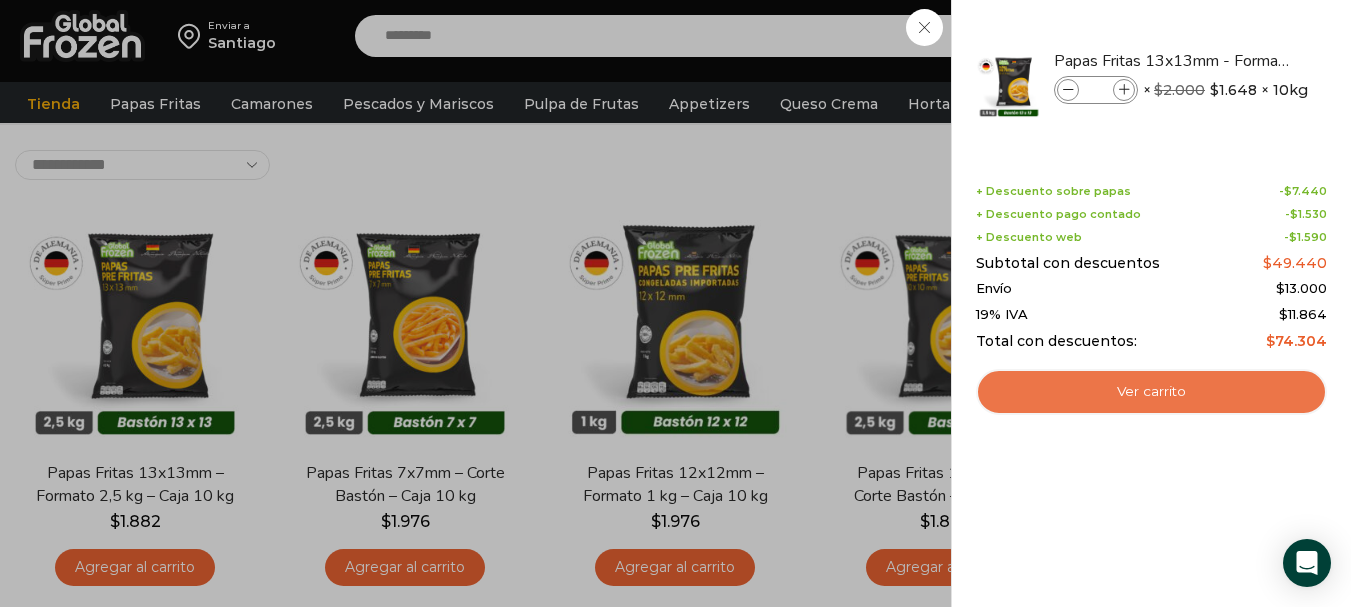 click on "Ver carrito" at bounding box center [1151, 392] 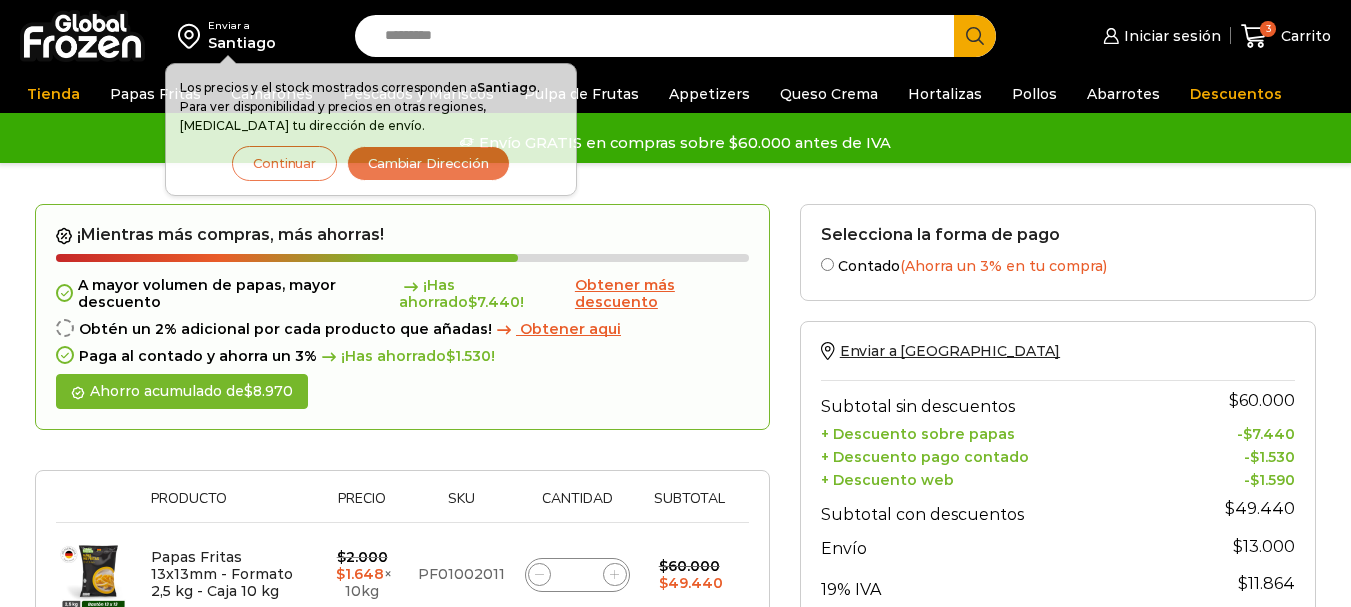 scroll, scrollTop: 0, scrollLeft: 0, axis: both 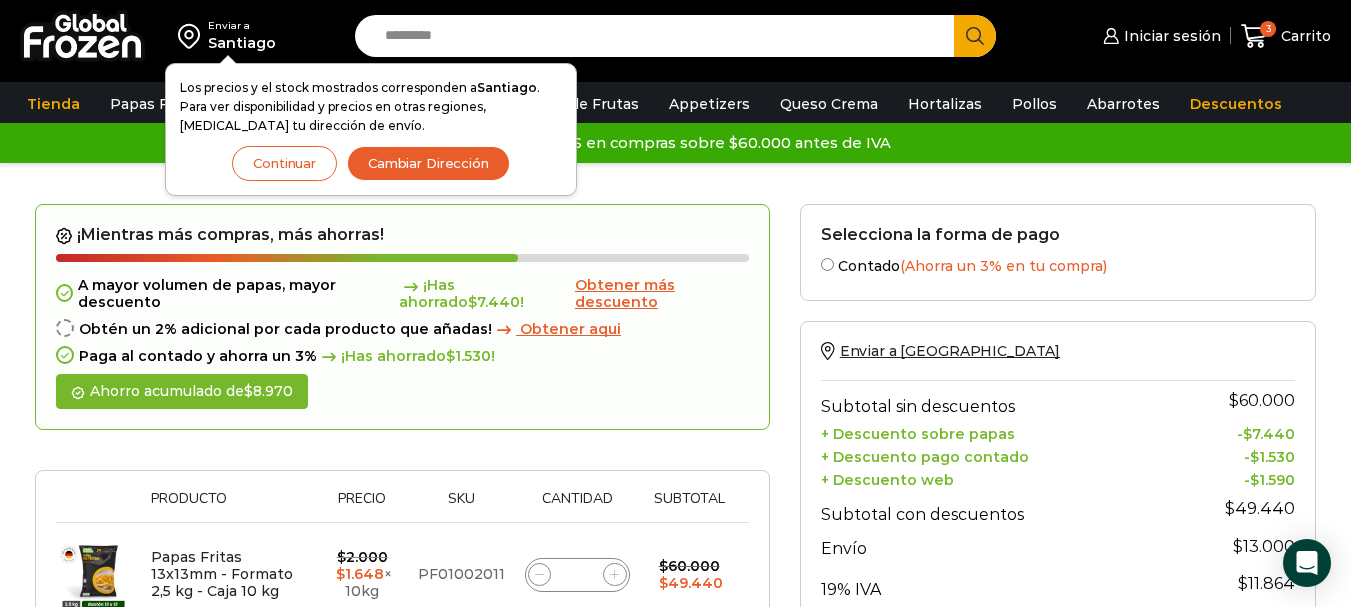 click on "Continuar" at bounding box center [284, 163] 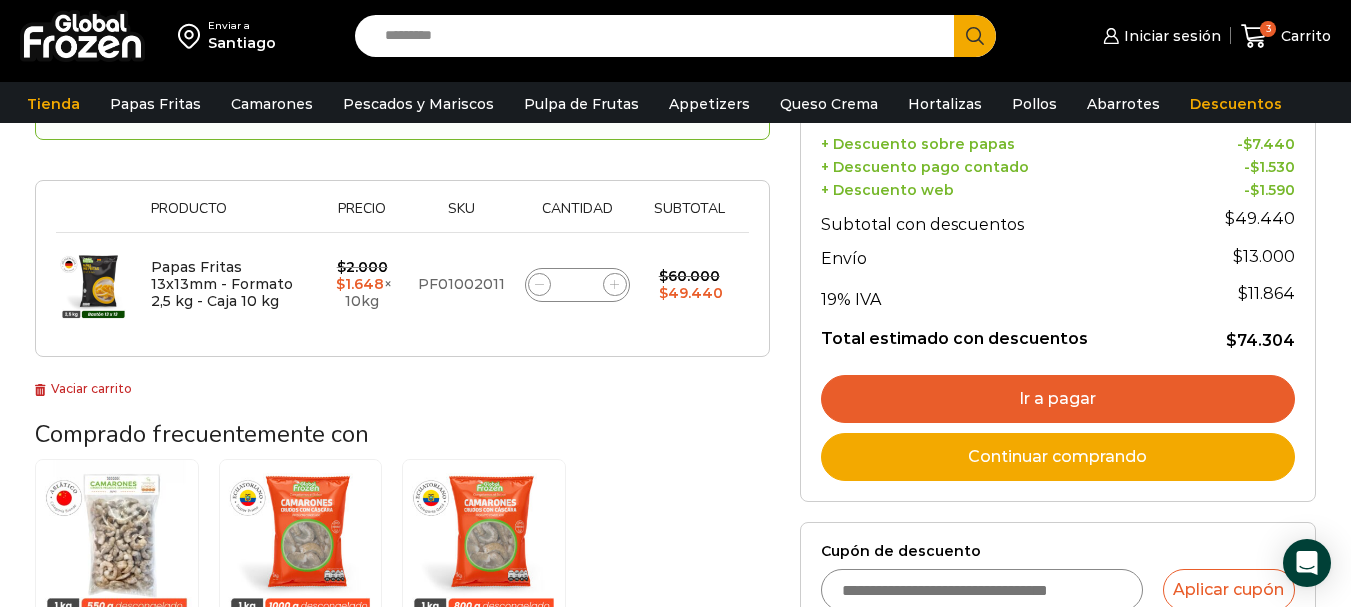 scroll, scrollTop: 500, scrollLeft: 0, axis: vertical 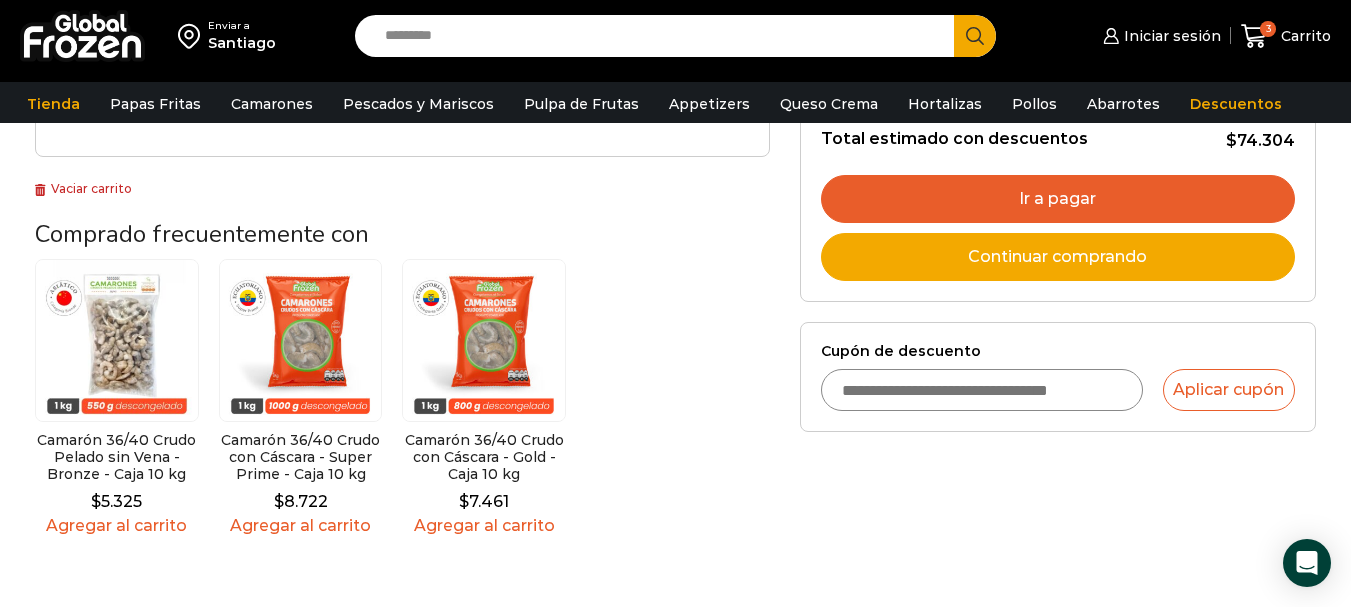 click on "Cupón de descuento" at bounding box center (982, 390) 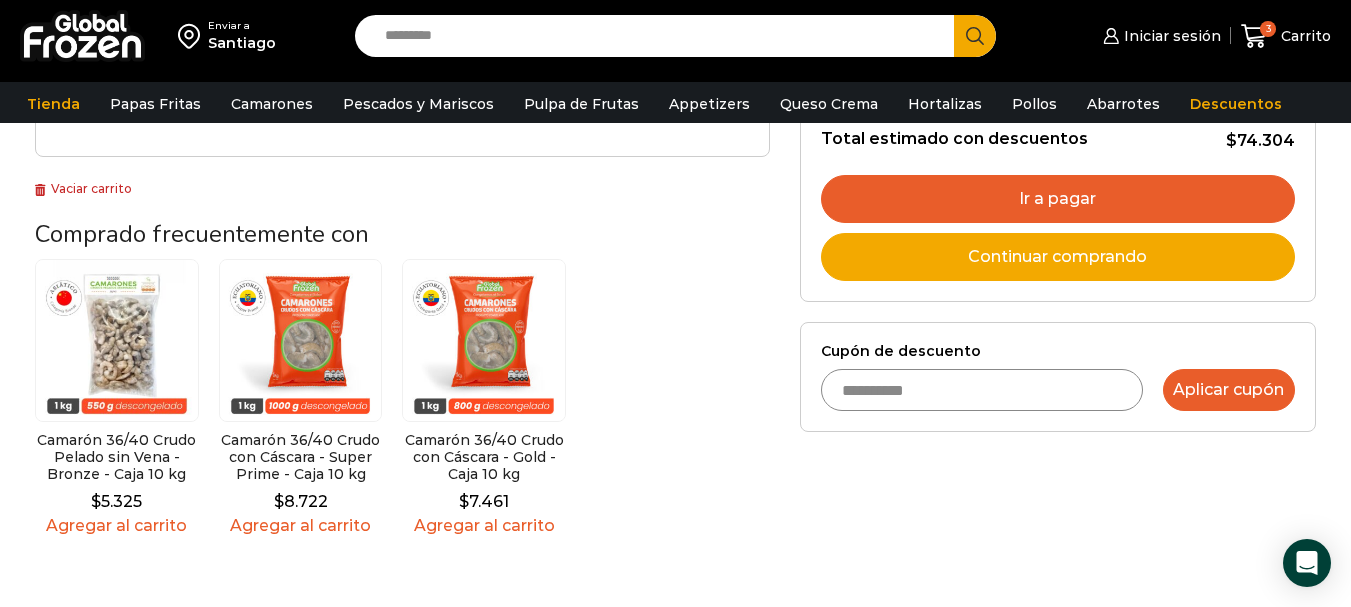 type on "**********" 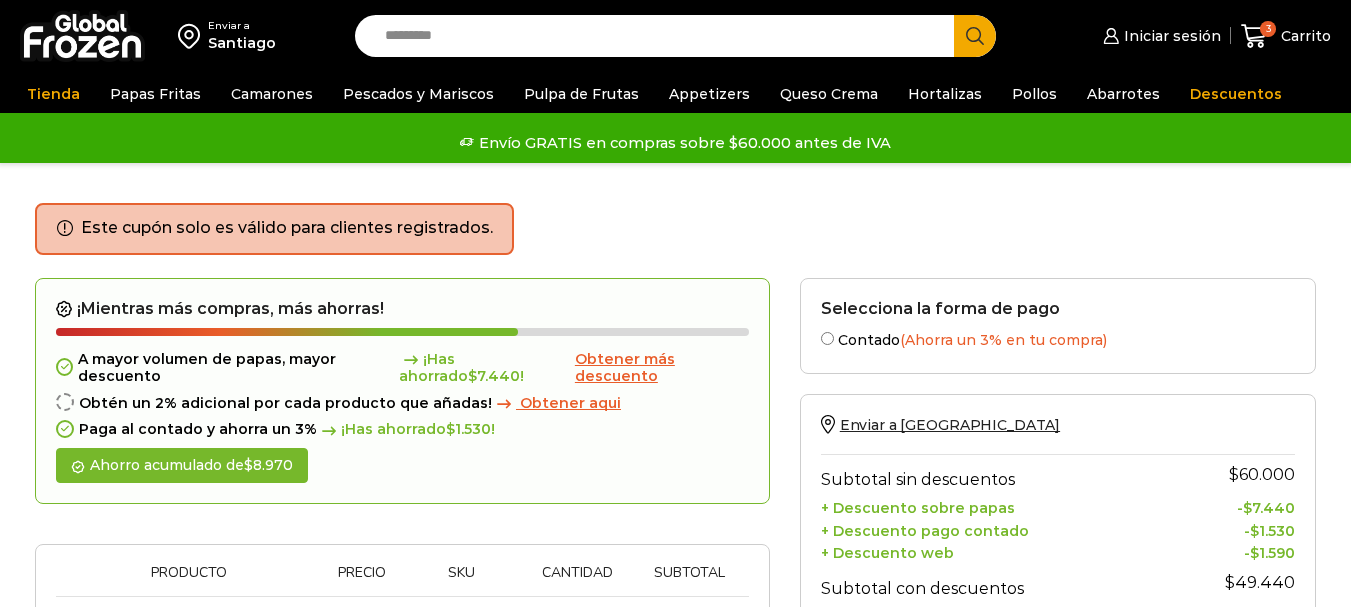 scroll, scrollTop: 0, scrollLeft: 0, axis: both 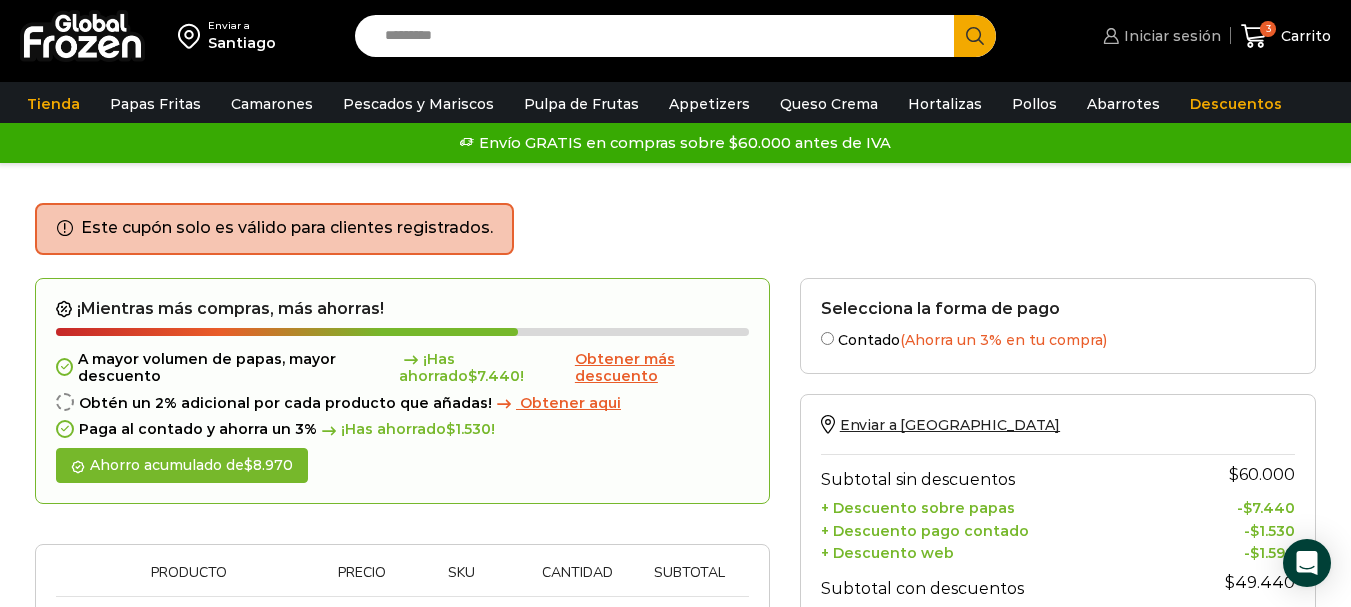 click on "Iniciar sesión" at bounding box center (1170, 36) 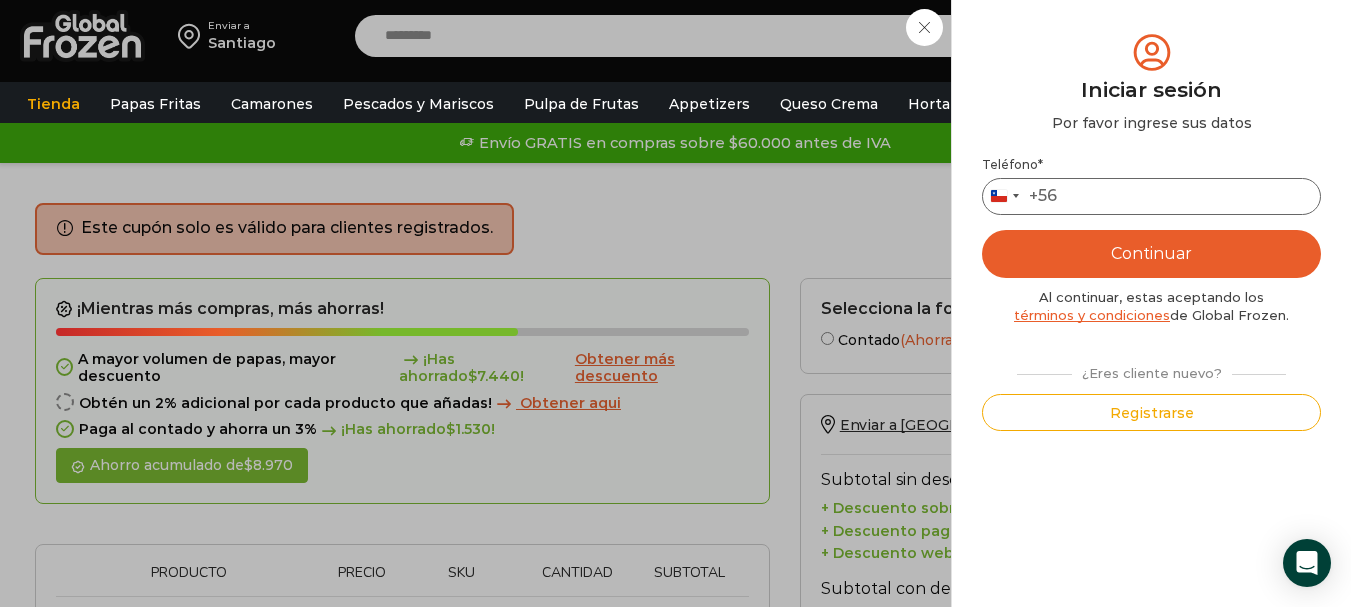 click on "Teléfono
*" at bounding box center [1151, 196] 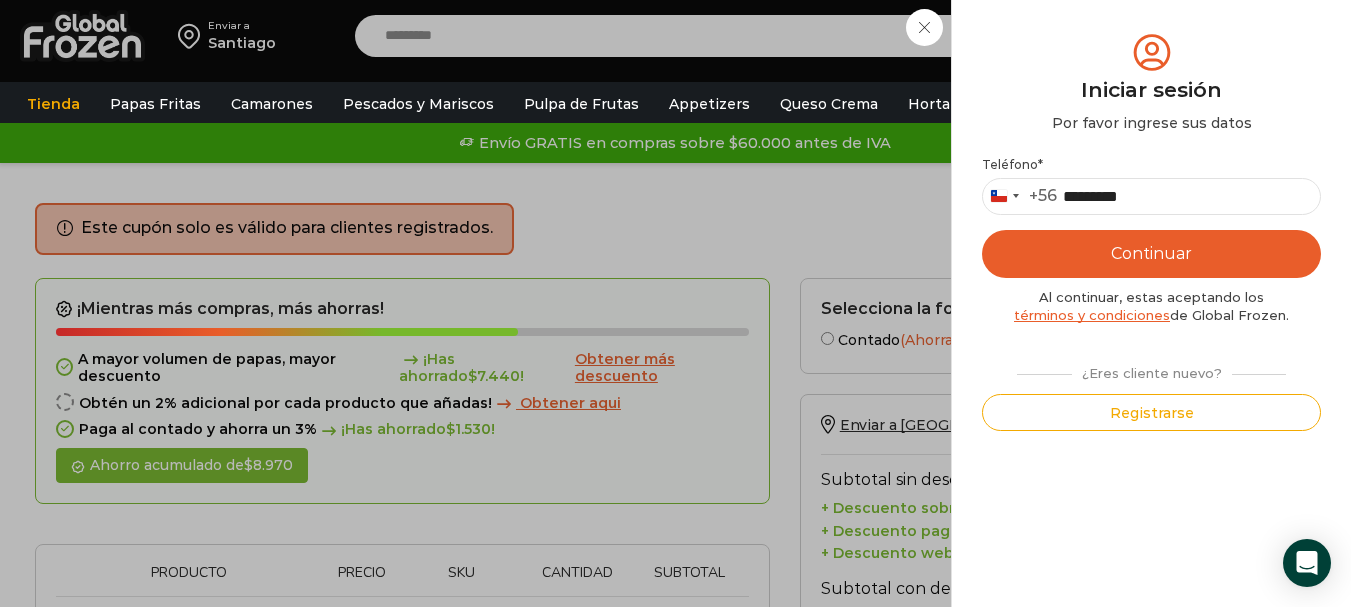 click on "Continuar" at bounding box center [1151, 254] 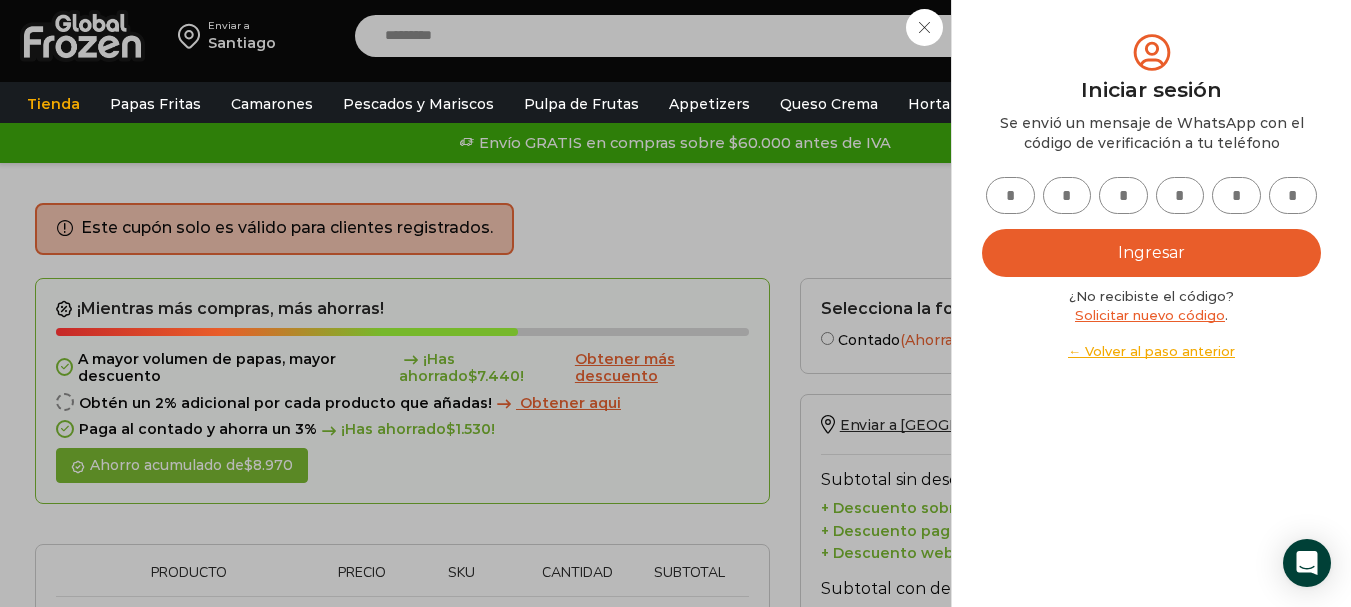 click at bounding box center (1010, 195) 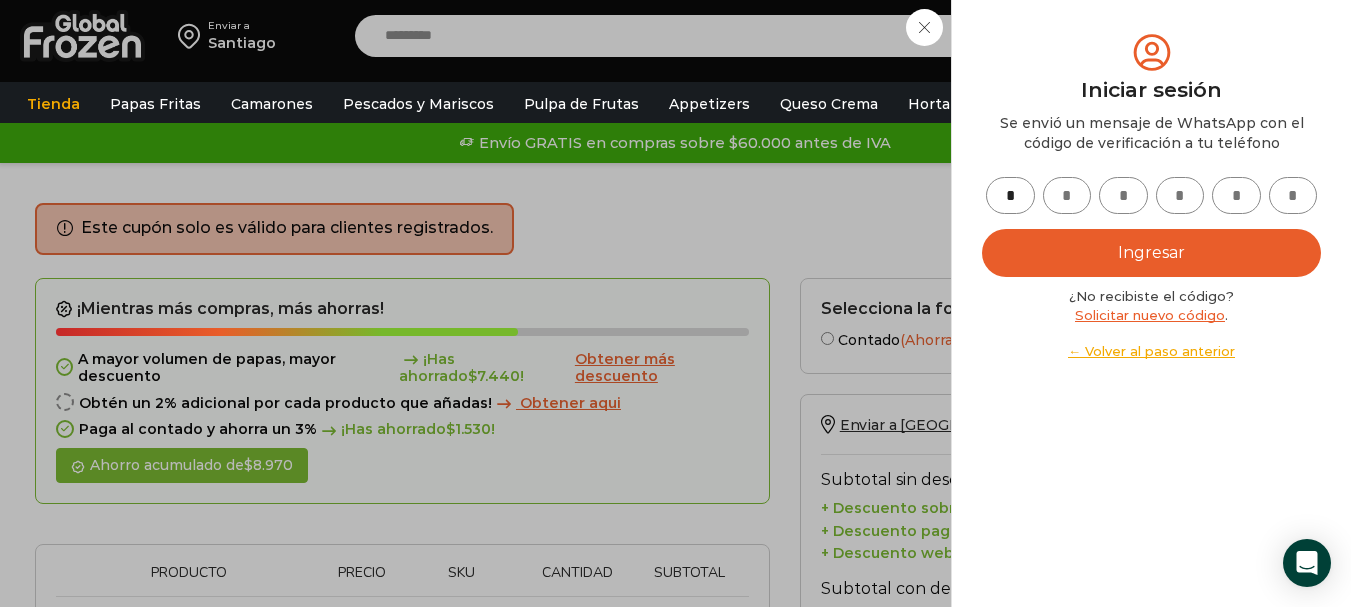 type on "*" 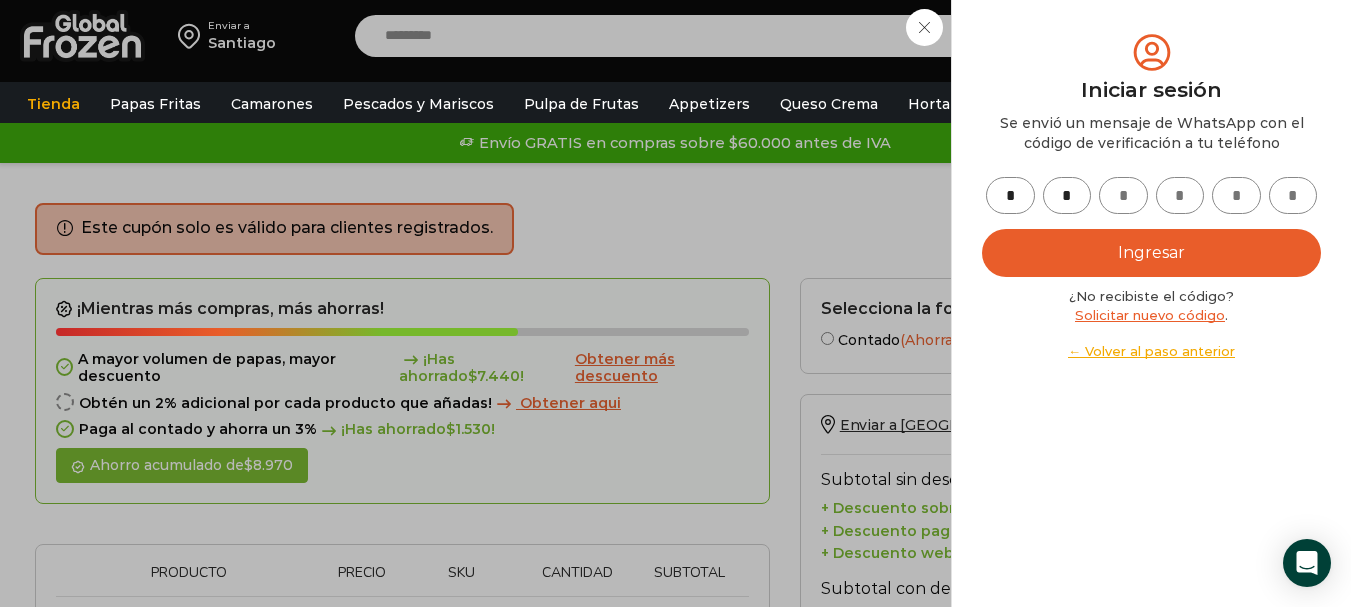 type on "*" 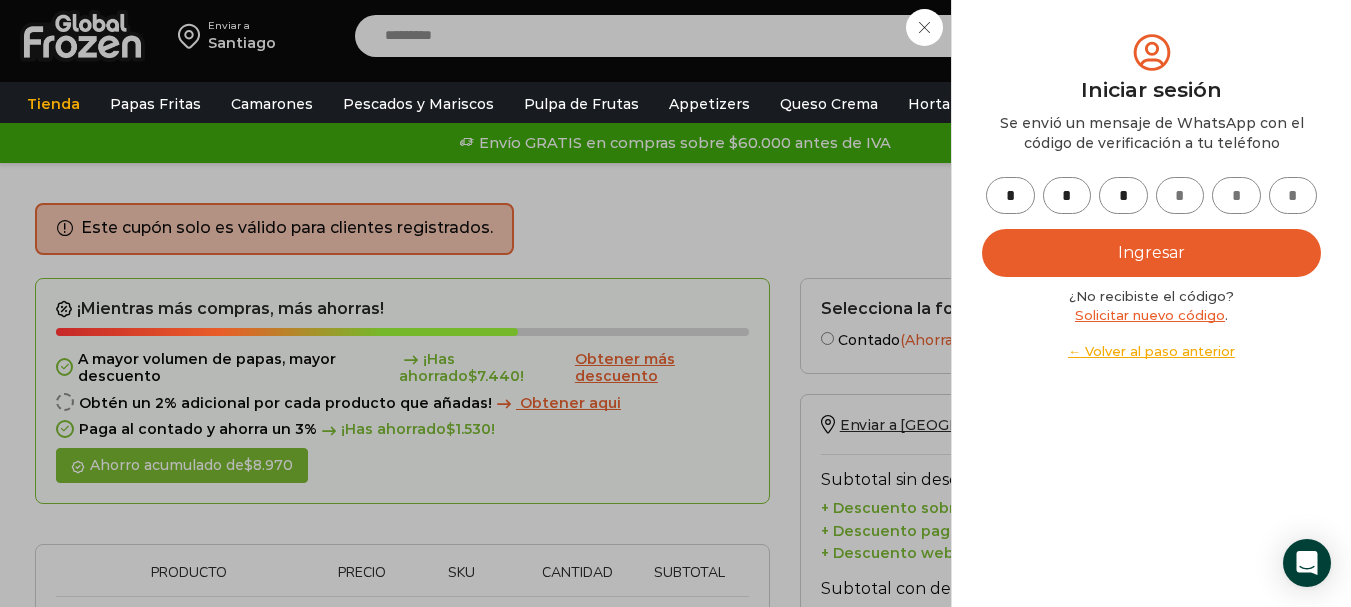 type on "*" 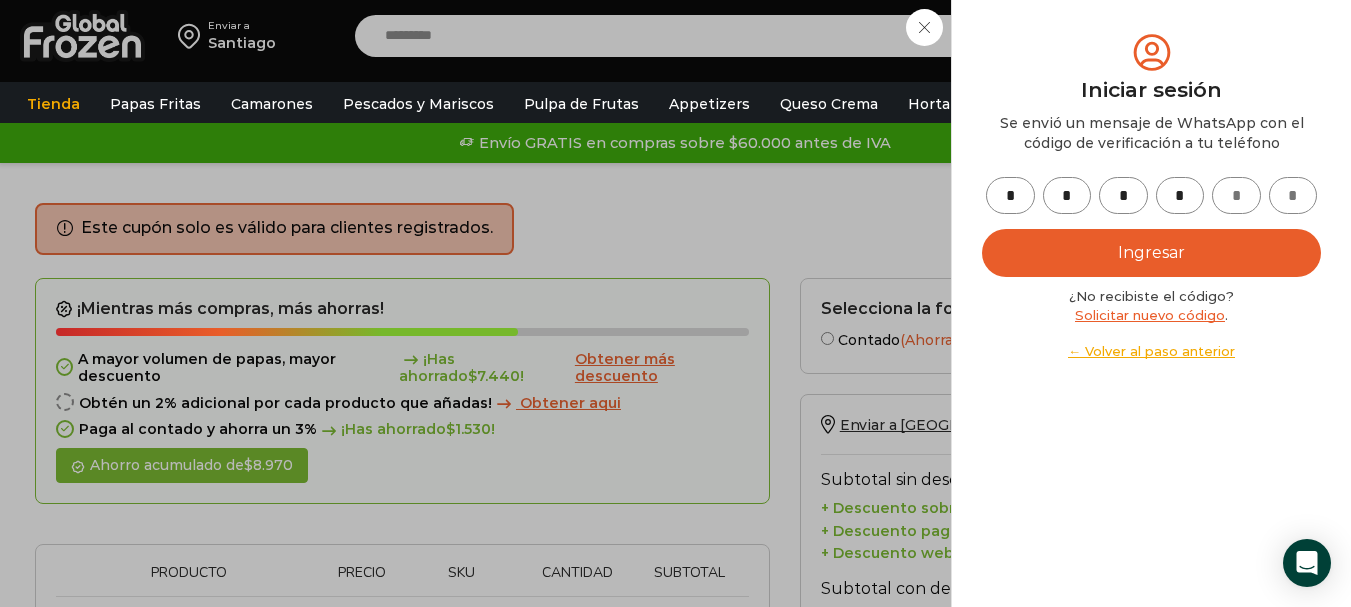 type on "*" 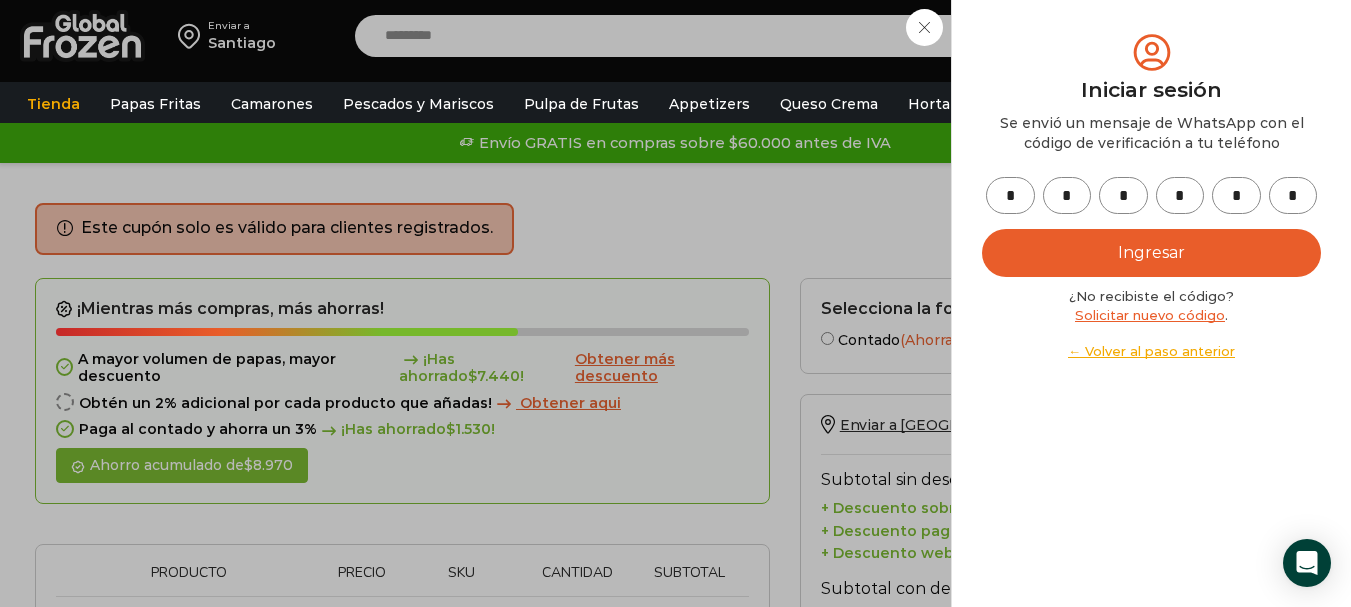 type on "*" 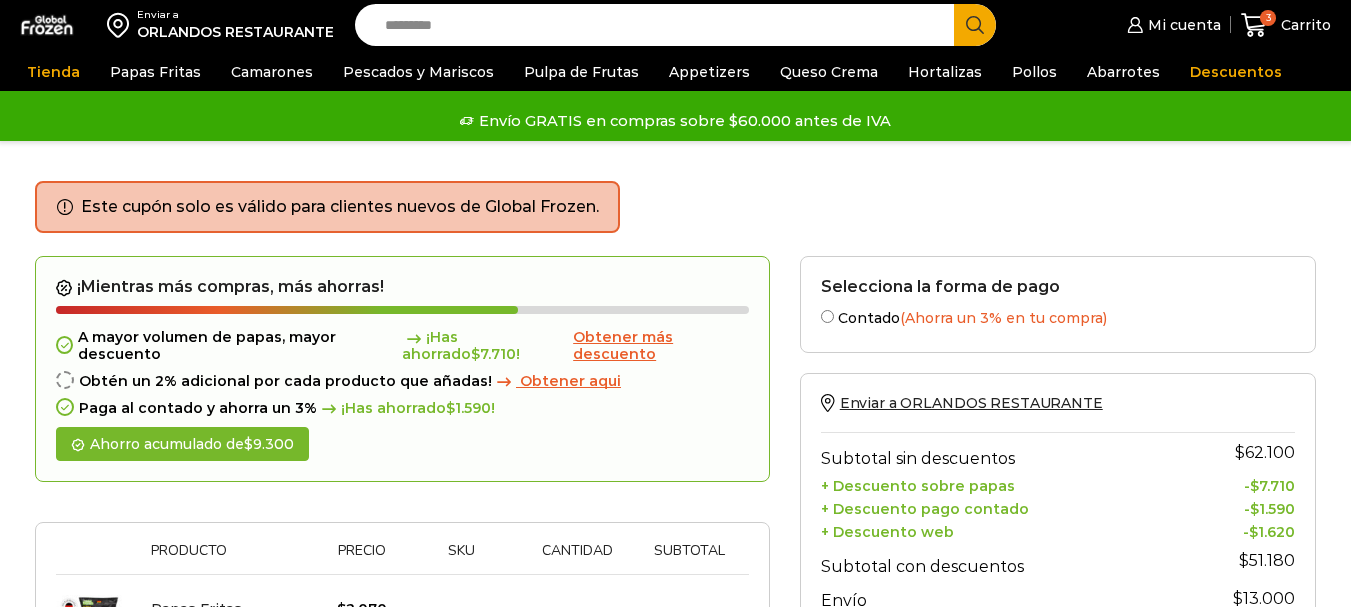 scroll, scrollTop: 0, scrollLeft: 0, axis: both 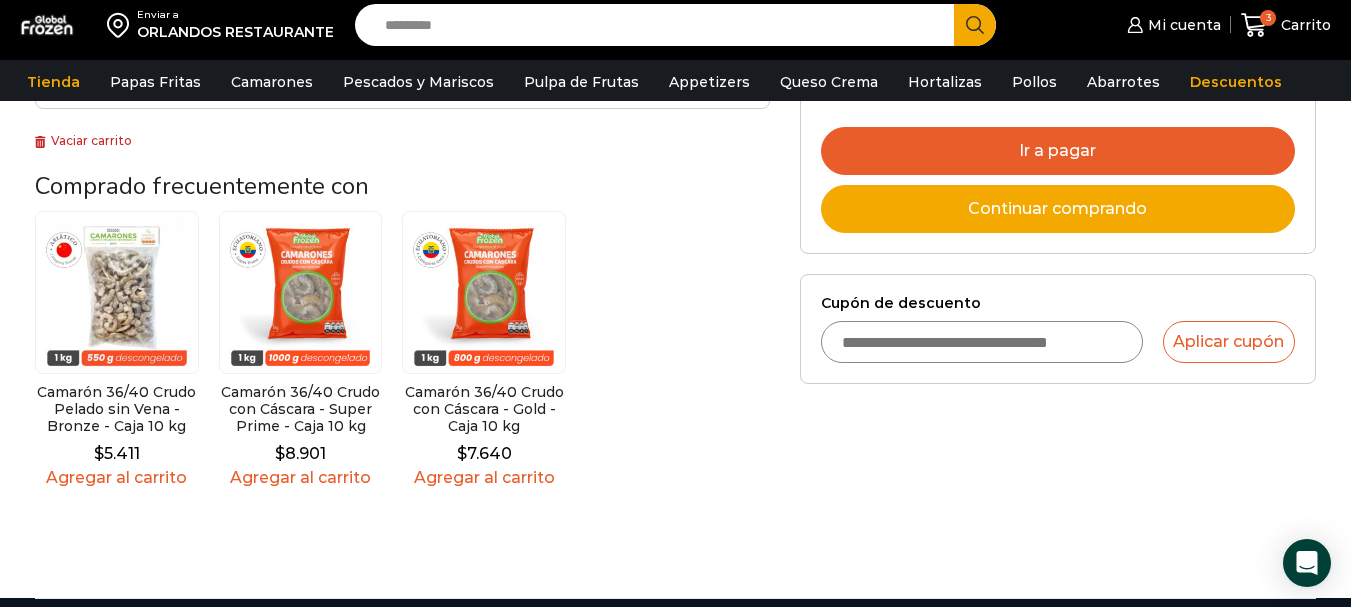 click on "Cupón de descuento" at bounding box center (982, 342) 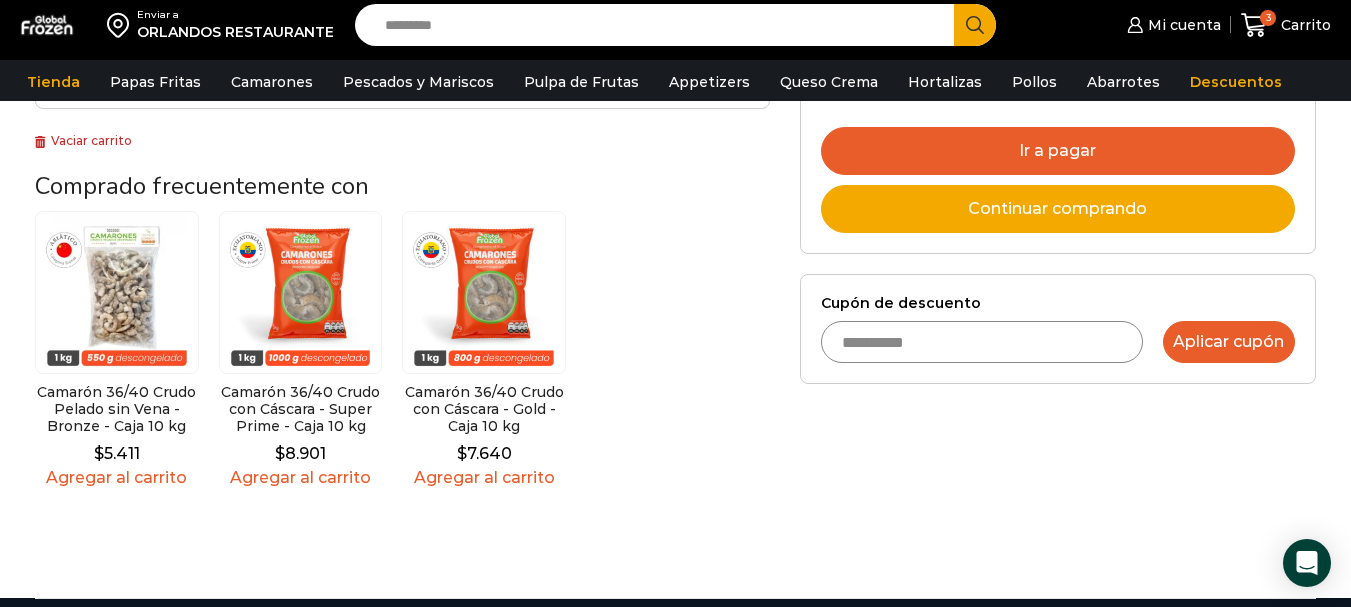 type on "**********" 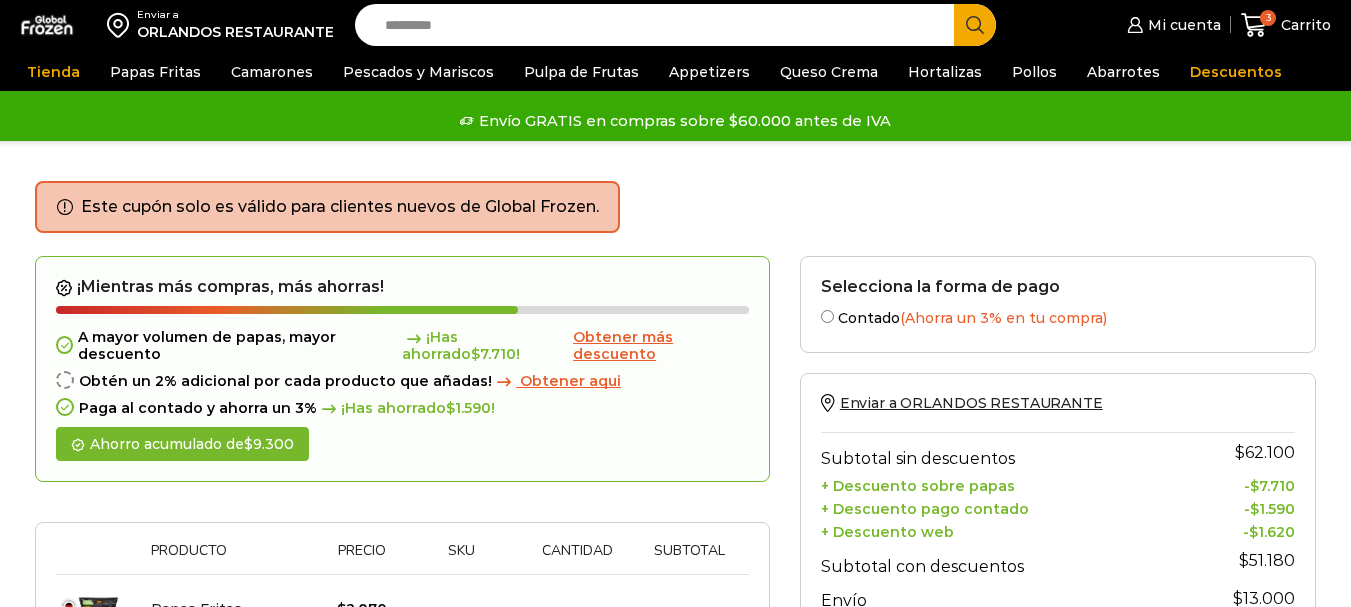 scroll, scrollTop: 0, scrollLeft: 0, axis: both 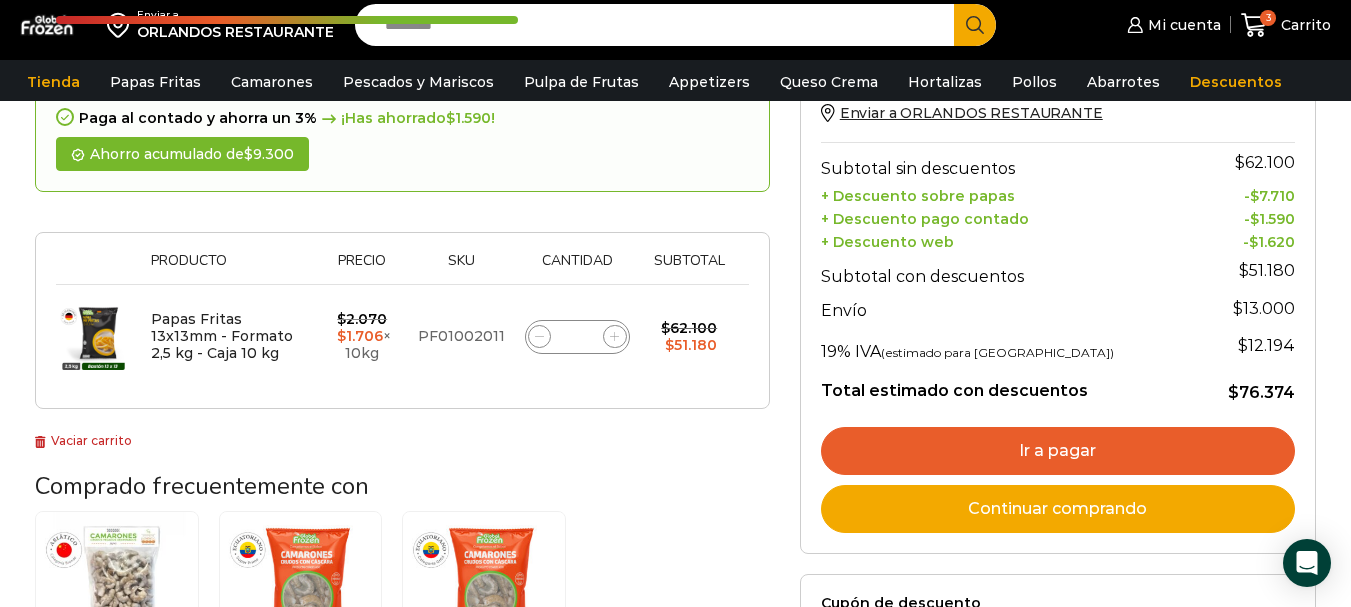 click on "Vaciar carrito" at bounding box center (83, 440) 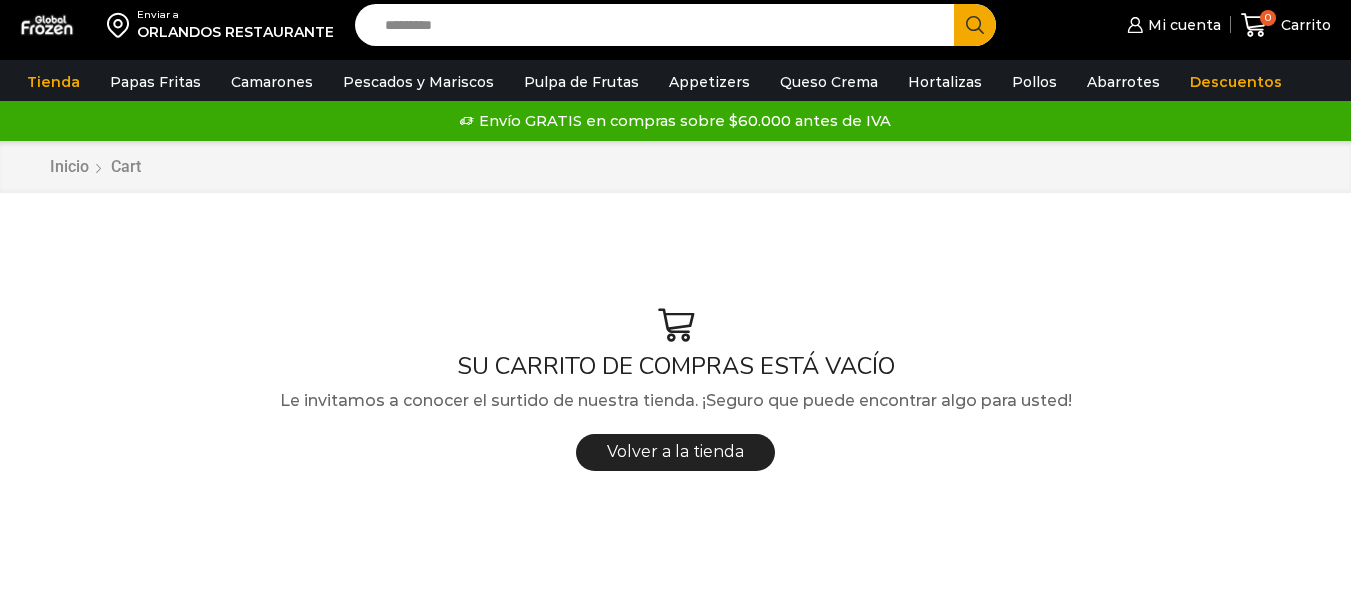 scroll, scrollTop: 0, scrollLeft: 0, axis: both 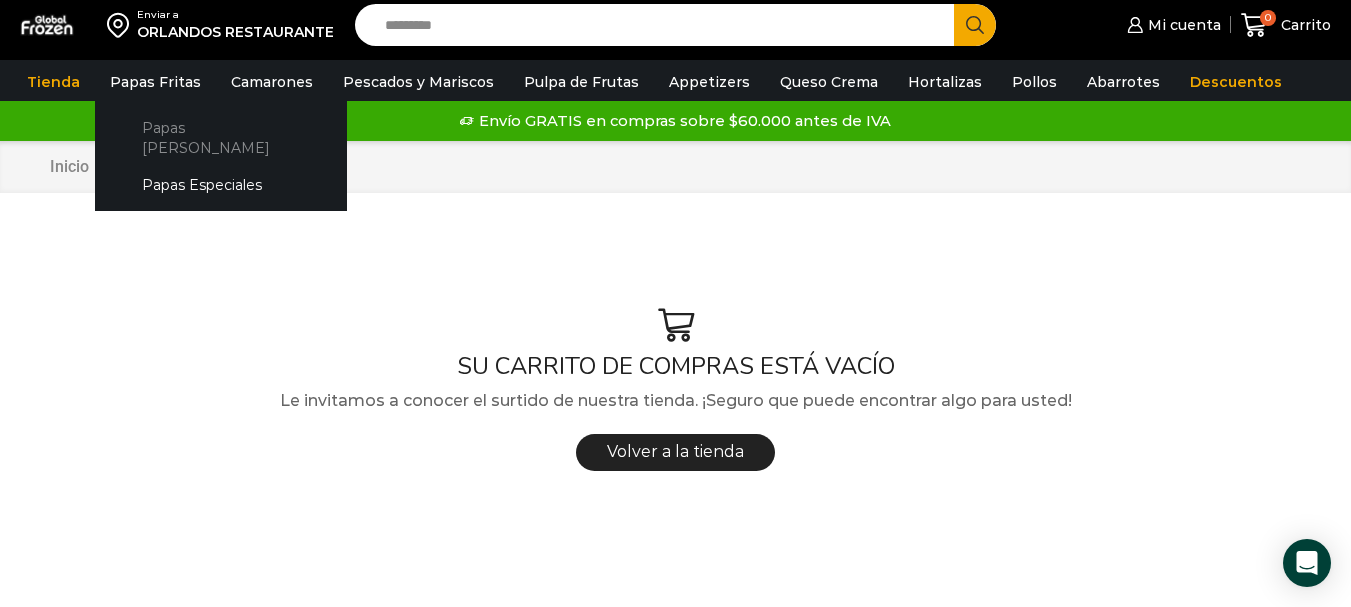 click on "Papas [PERSON_NAME]" at bounding box center (221, 137) 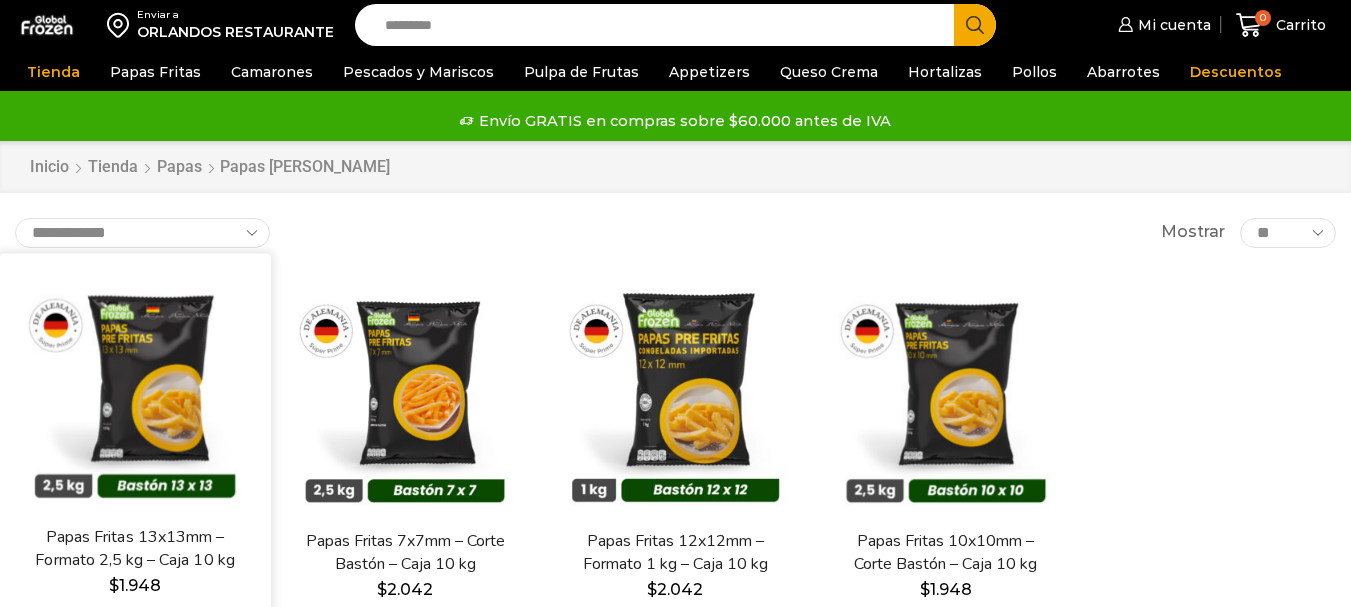 scroll, scrollTop: 0, scrollLeft: 0, axis: both 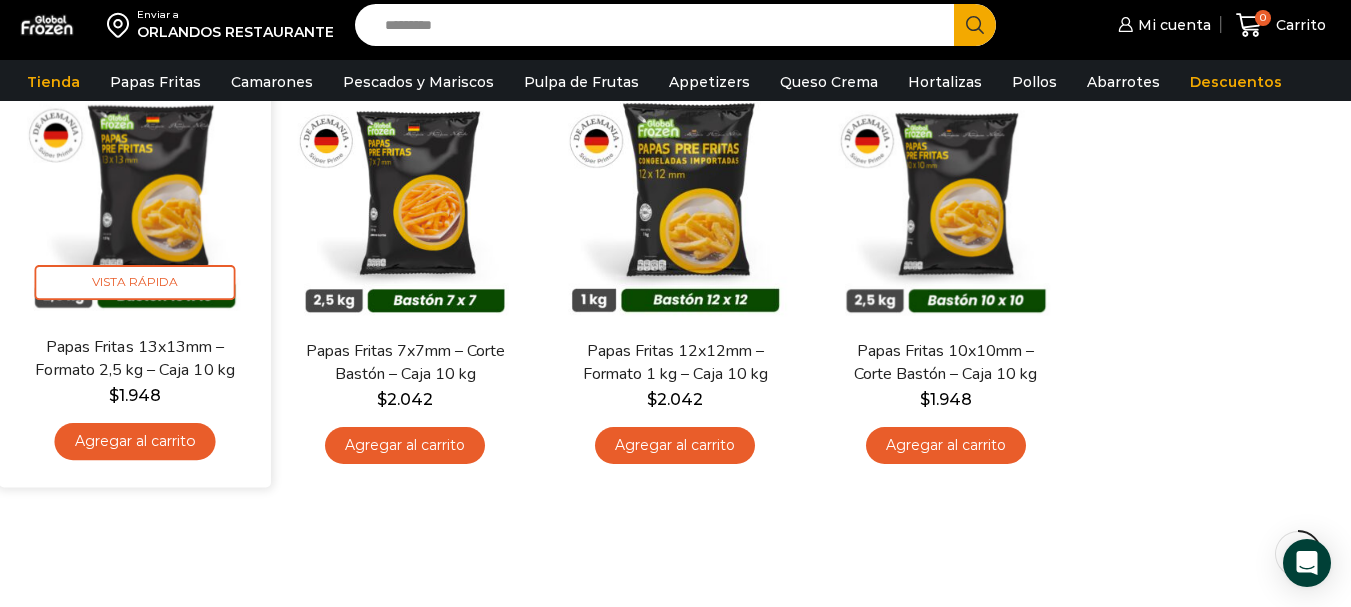 click on "Agregar al carrito" at bounding box center (135, 441) 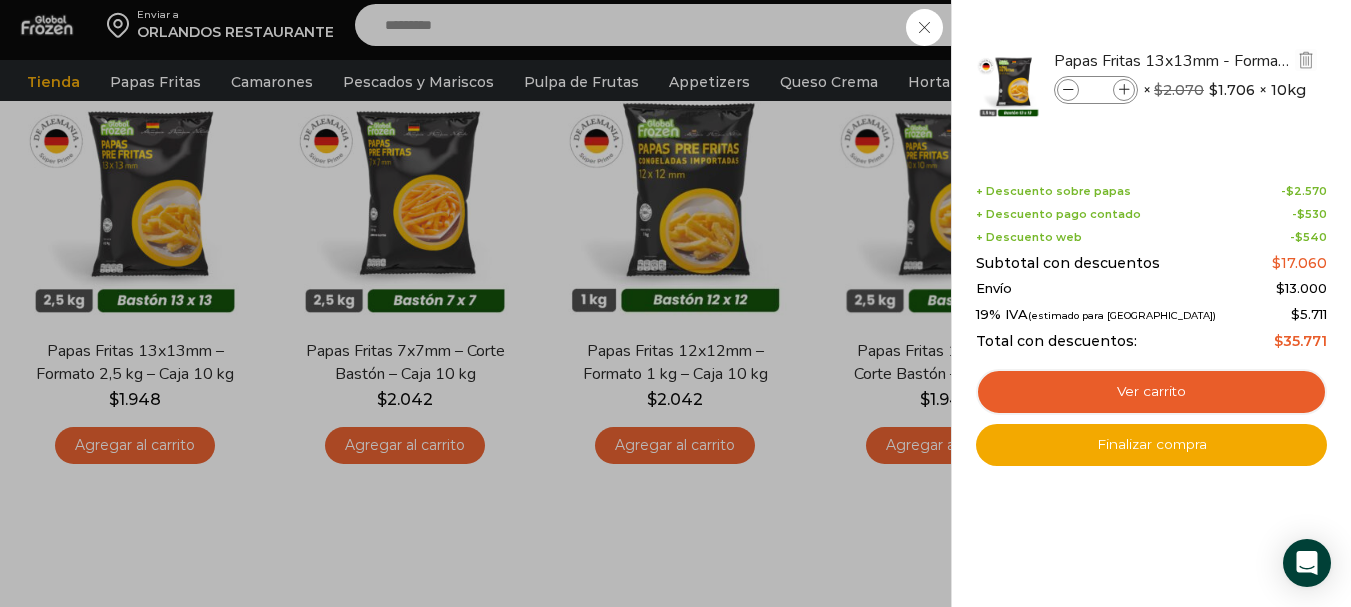 click at bounding box center [1124, 90] 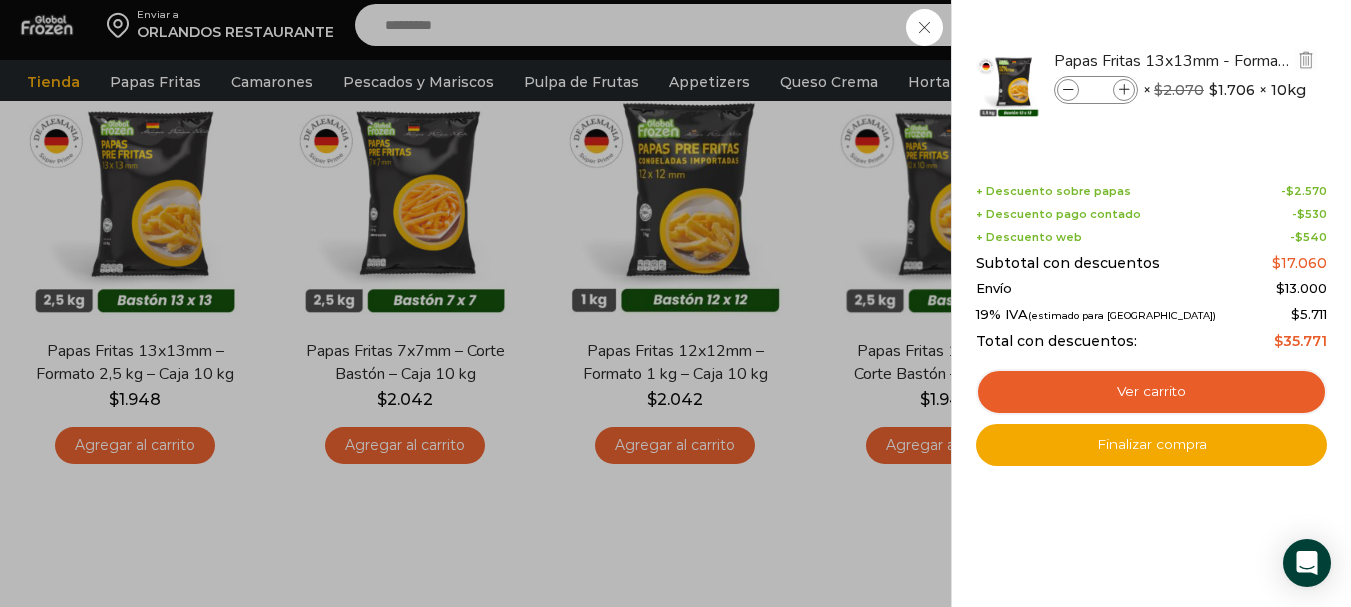 click at bounding box center [1124, 90] 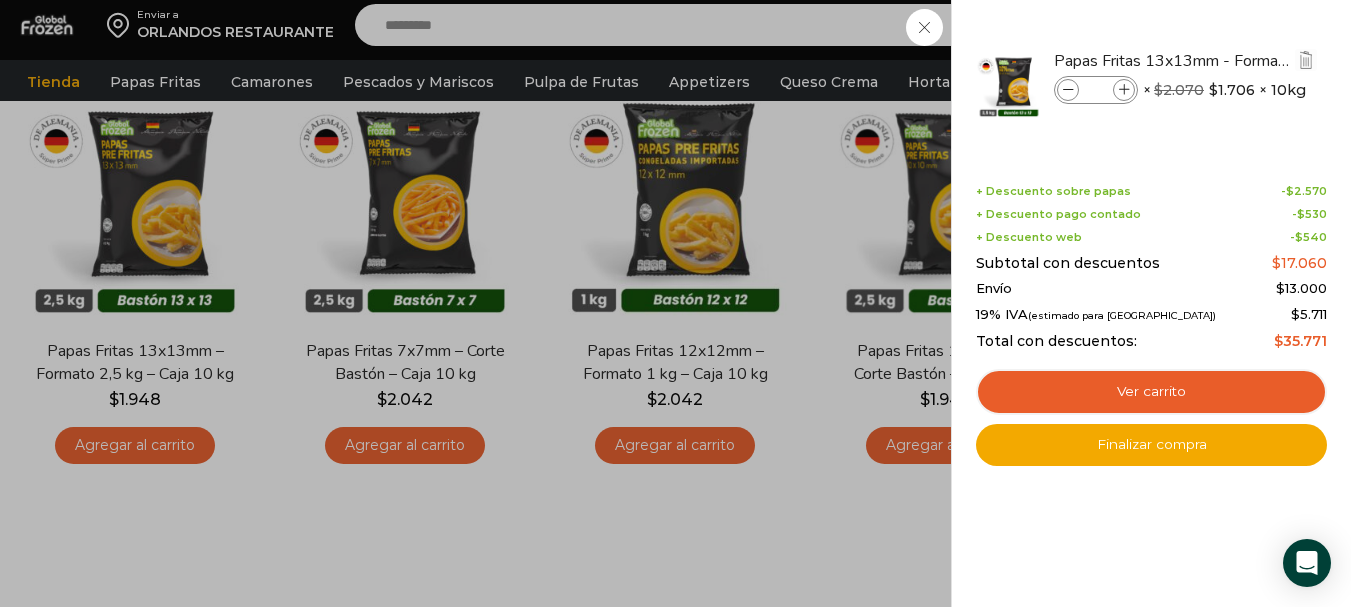type on "*" 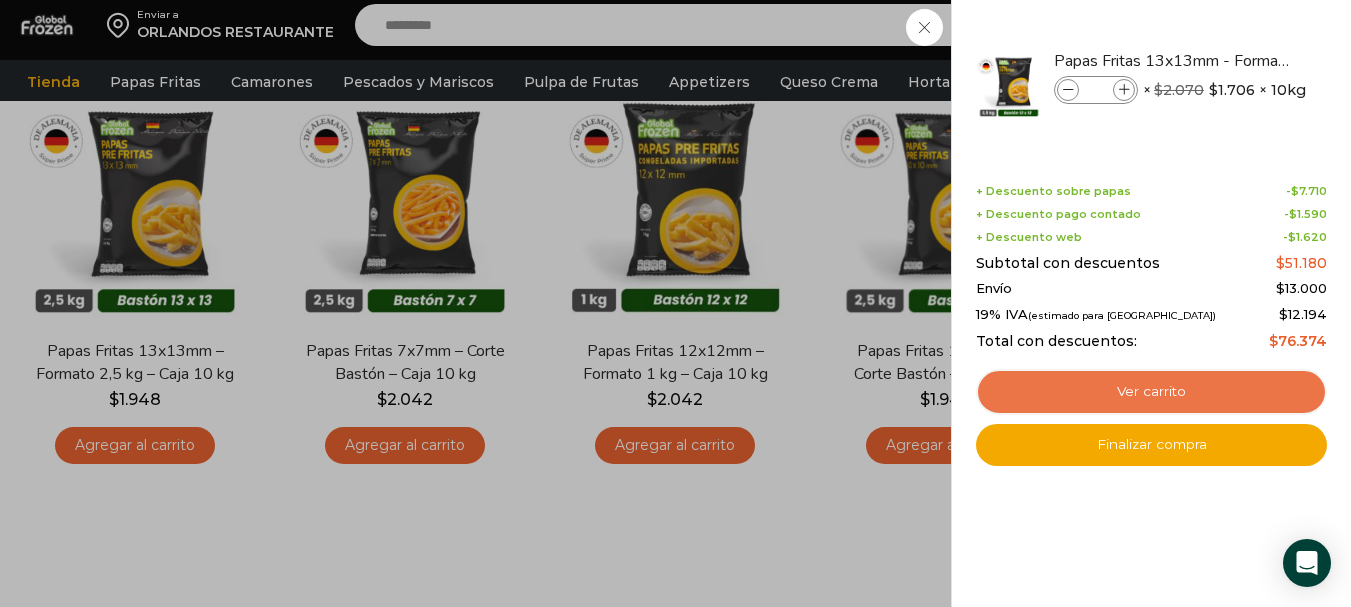 click on "Ver carrito" at bounding box center [1151, 392] 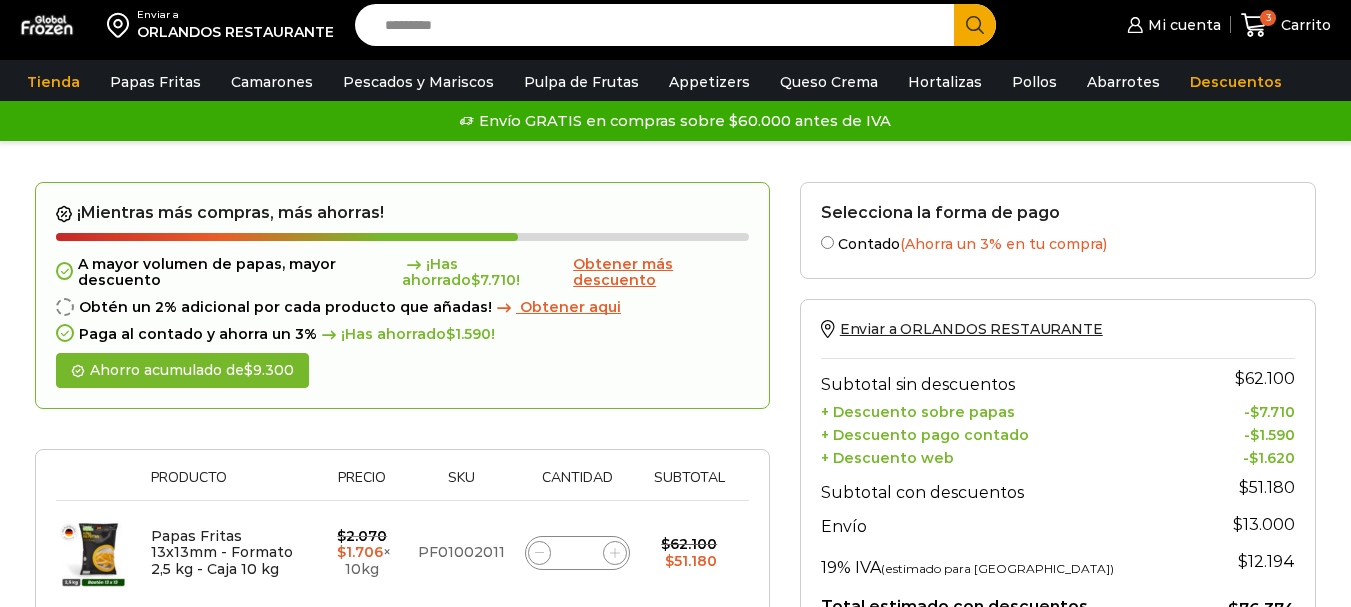 scroll, scrollTop: 0, scrollLeft: 0, axis: both 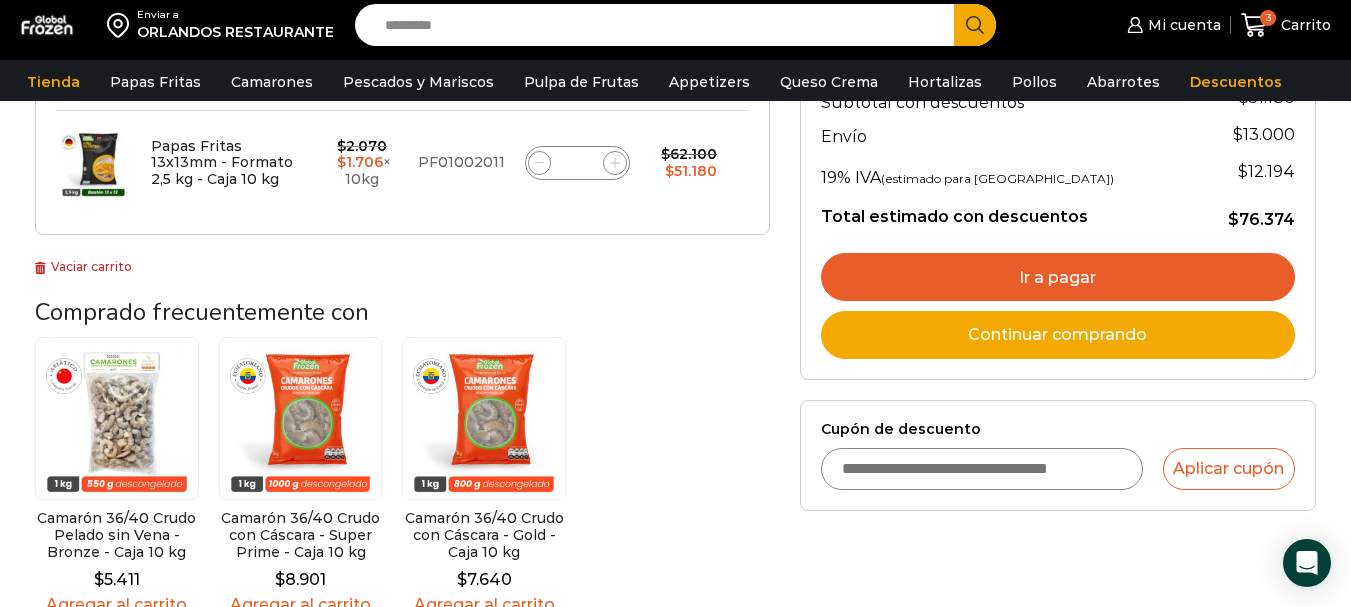 click on "Cupón de descuento" at bounding box center [982, 469] 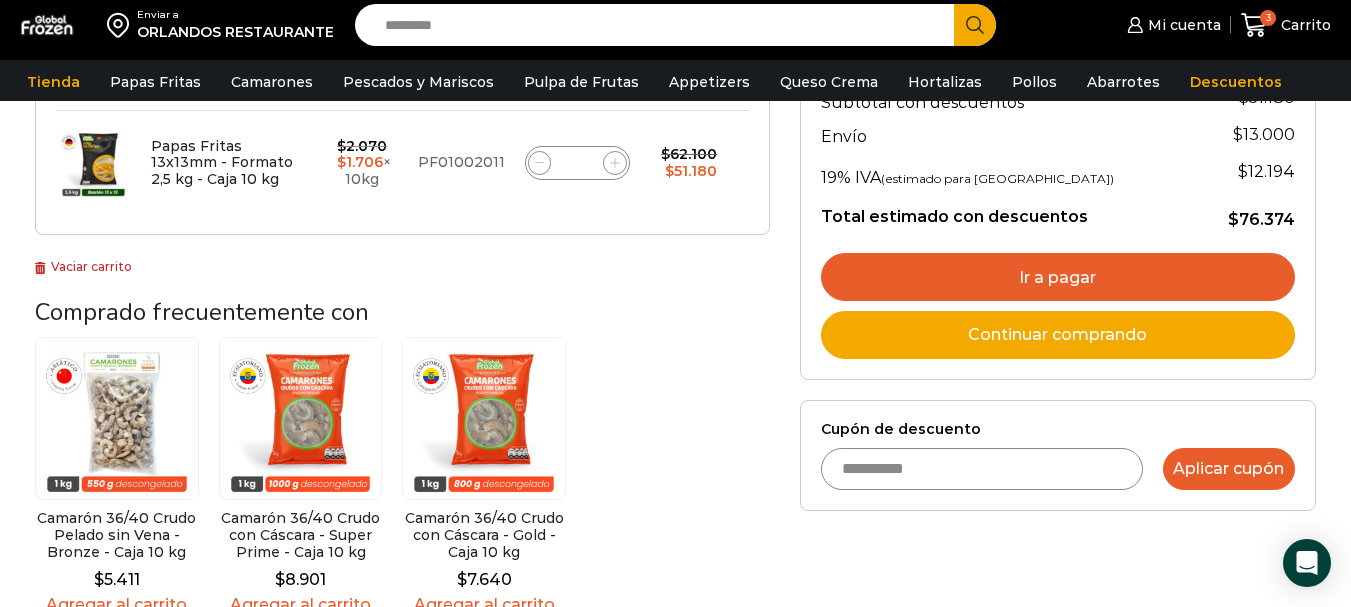 type on "**********" 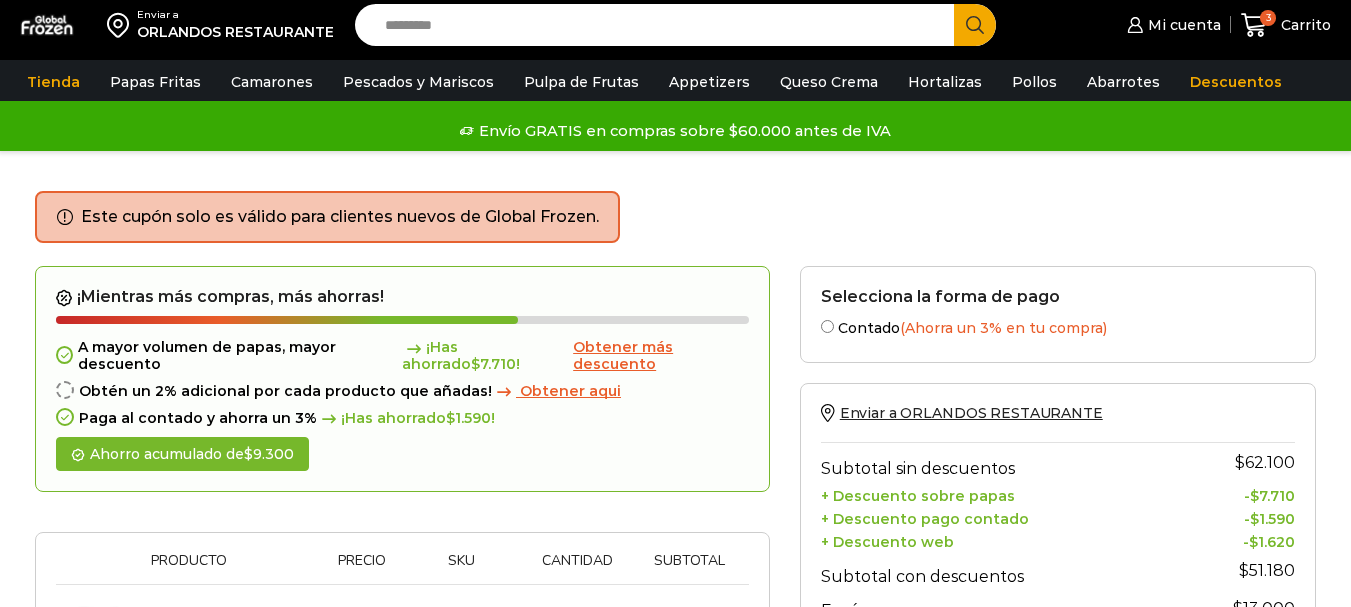 scroll, scrollTop: 200, scrollLeft: 0, axis: vertical 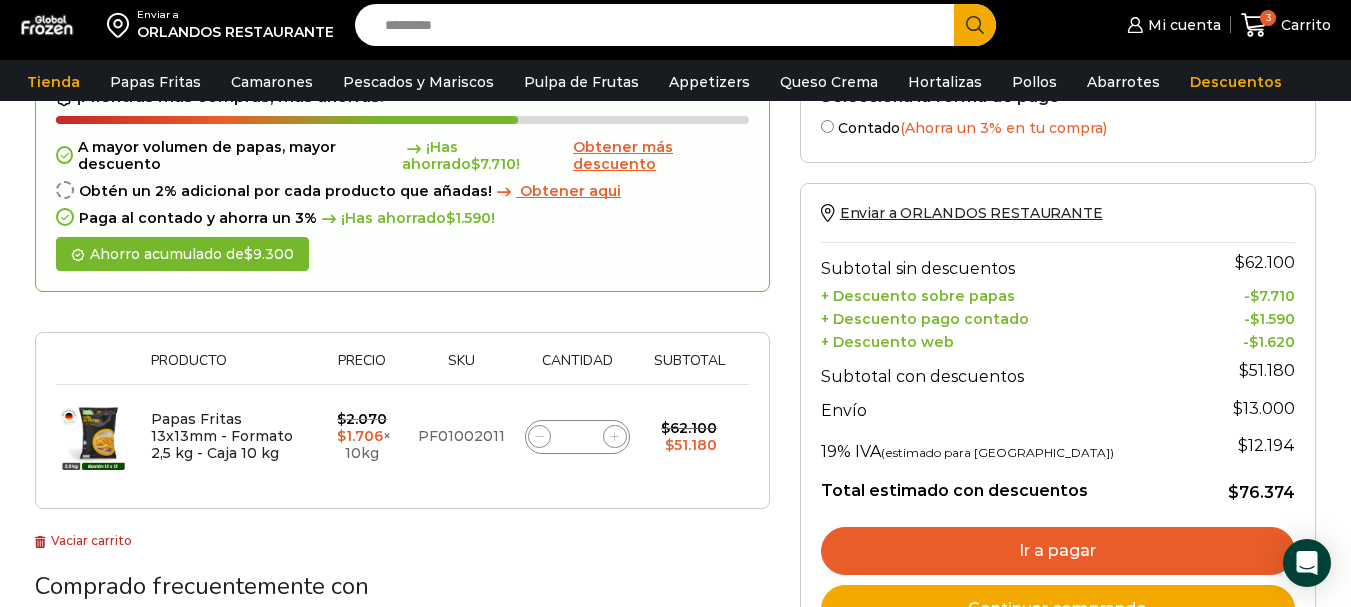 click 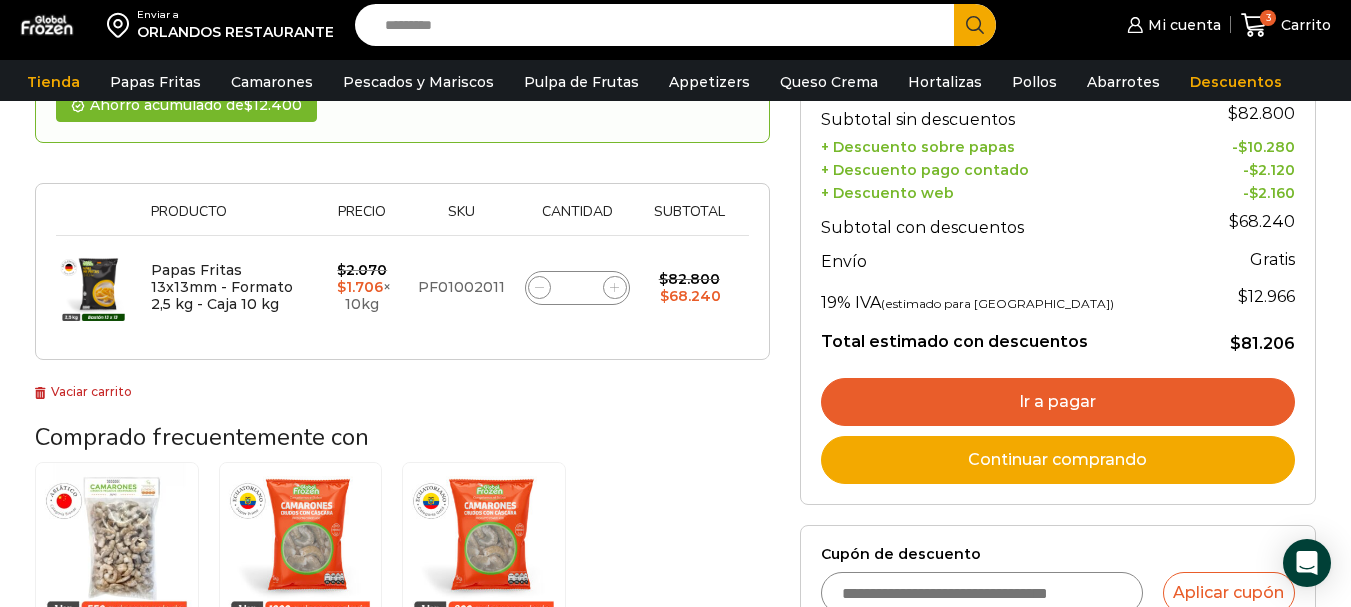 scroll, scrollTop: 391, scrollLeft: 0, axis: vertical 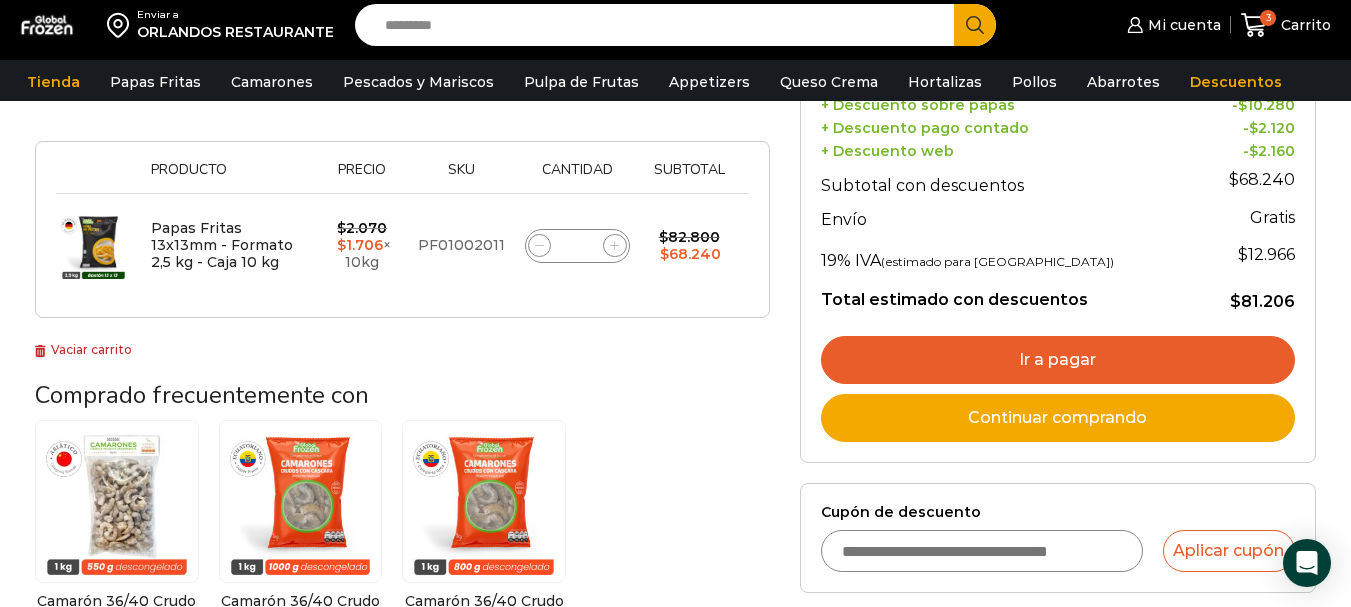 click on "Ir a pagar" at bounding box center [1058, 360] 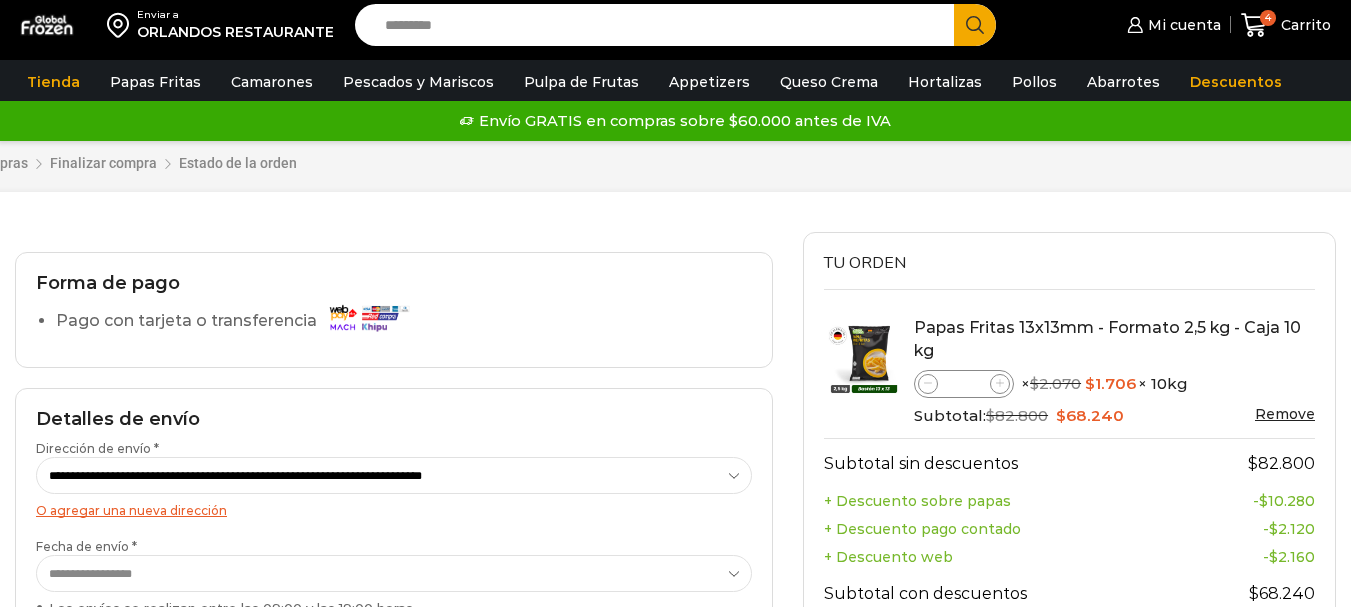 scroll, scrollTop: 0, scrollLeft: 0, axis: both 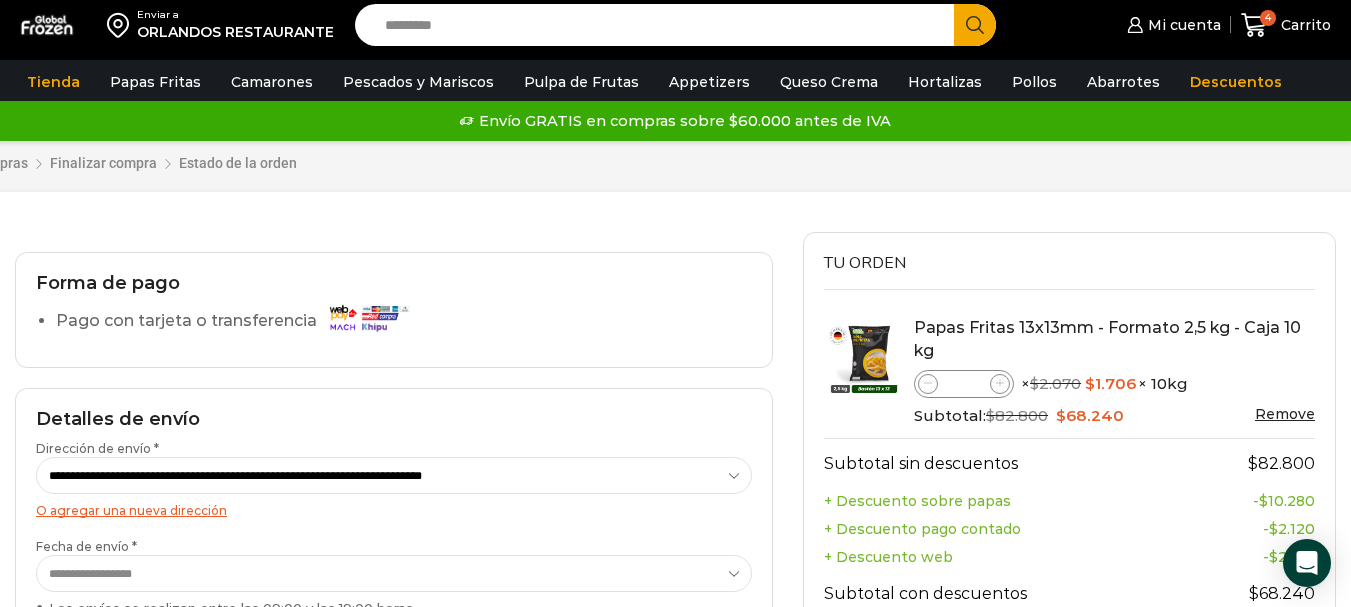 click on "Pago con tarjeta o transferencia" at bounding box center [237, 321] 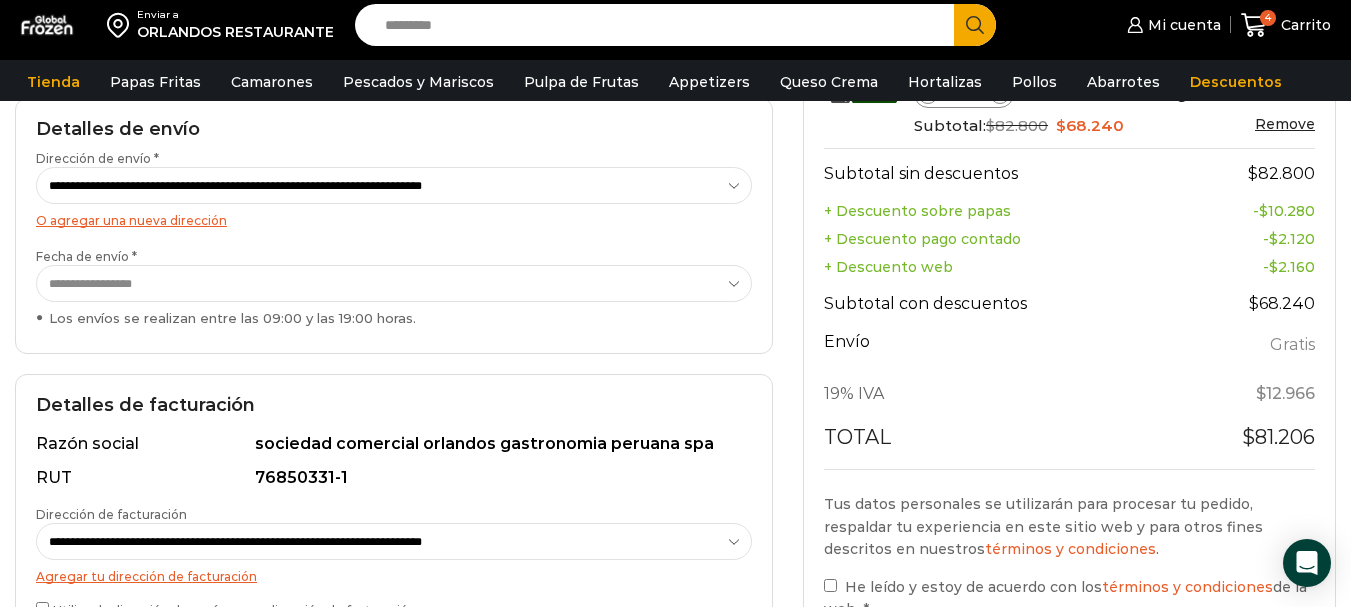 scroll, scrollTop: 400, scrollLeft: 0, axis: vertical 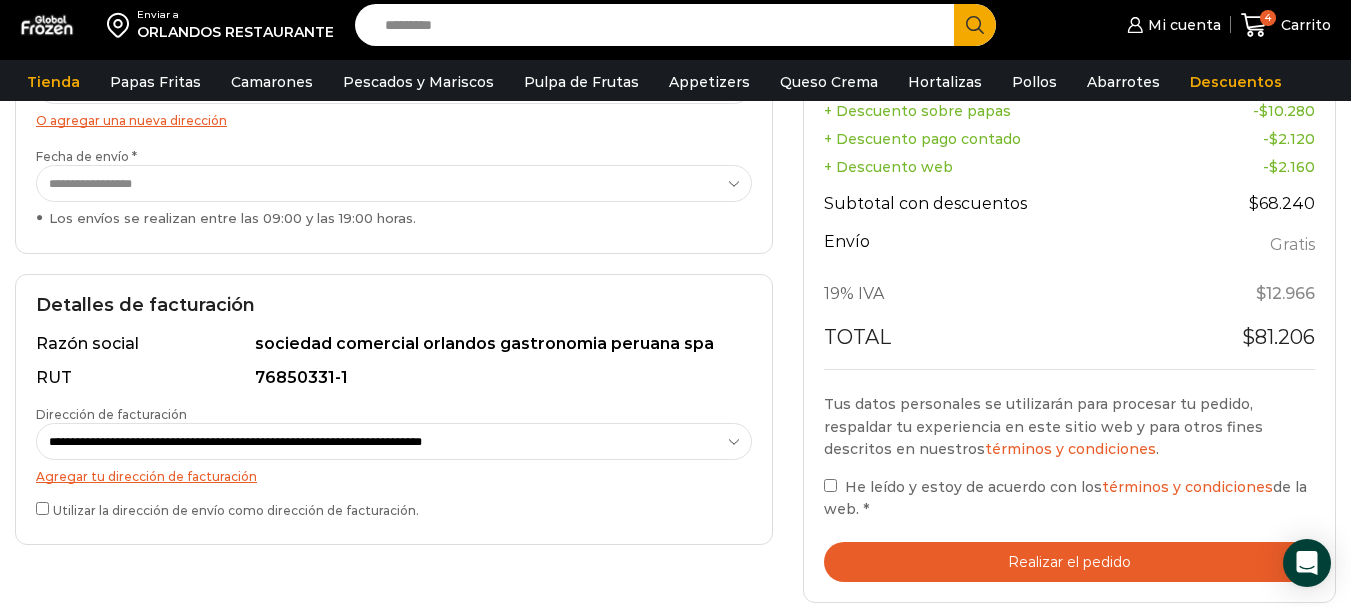 click on "Realizar el pedido" at bounding box center [1069, 562] 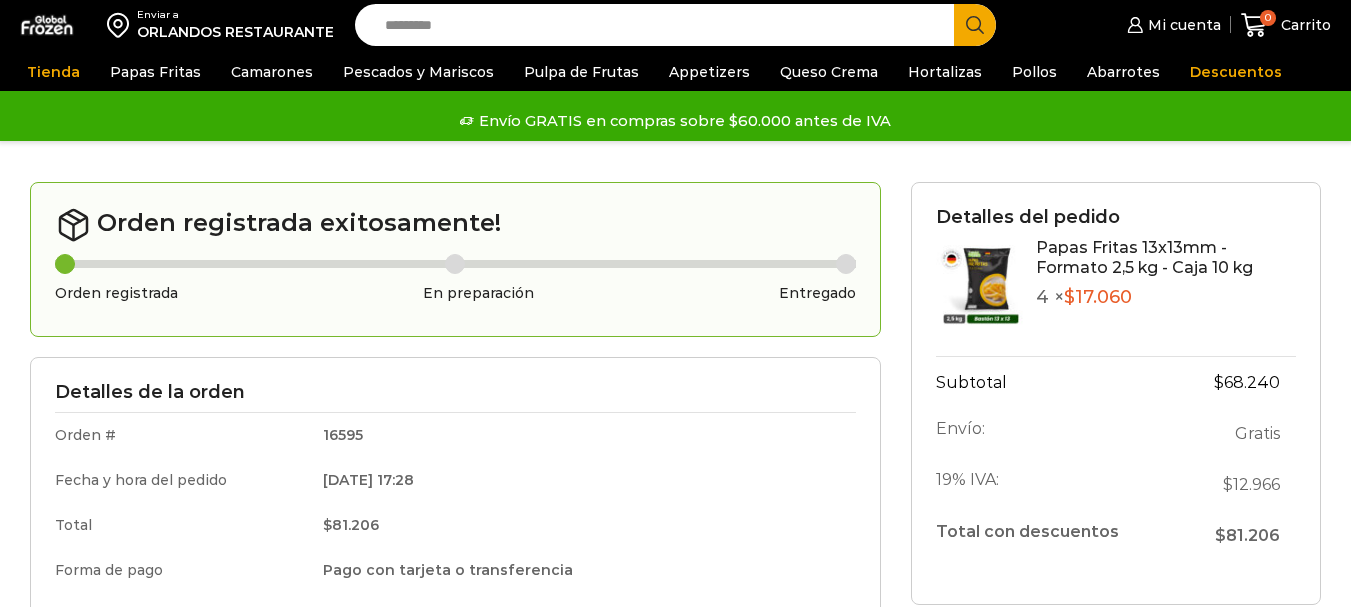 scroll, scrollTop: 0, scrollLeft: 0, axis: both 